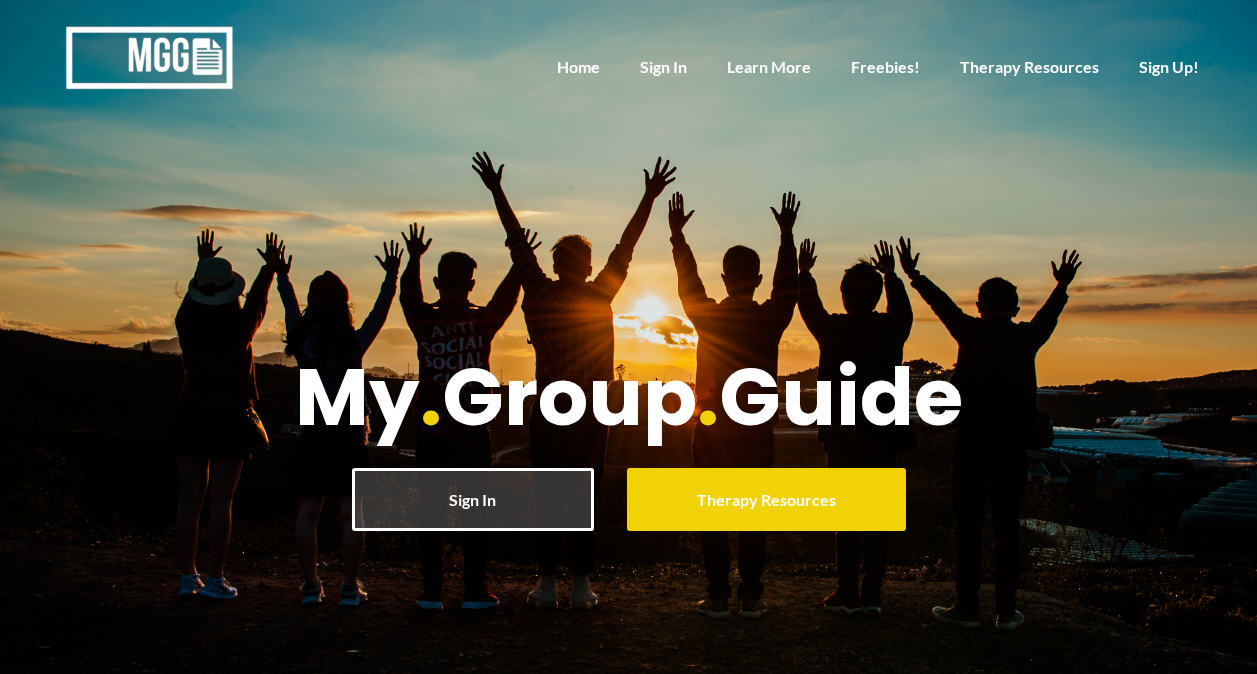 scroll, scrollTop: 0, scrollLeft: 0, axis: both 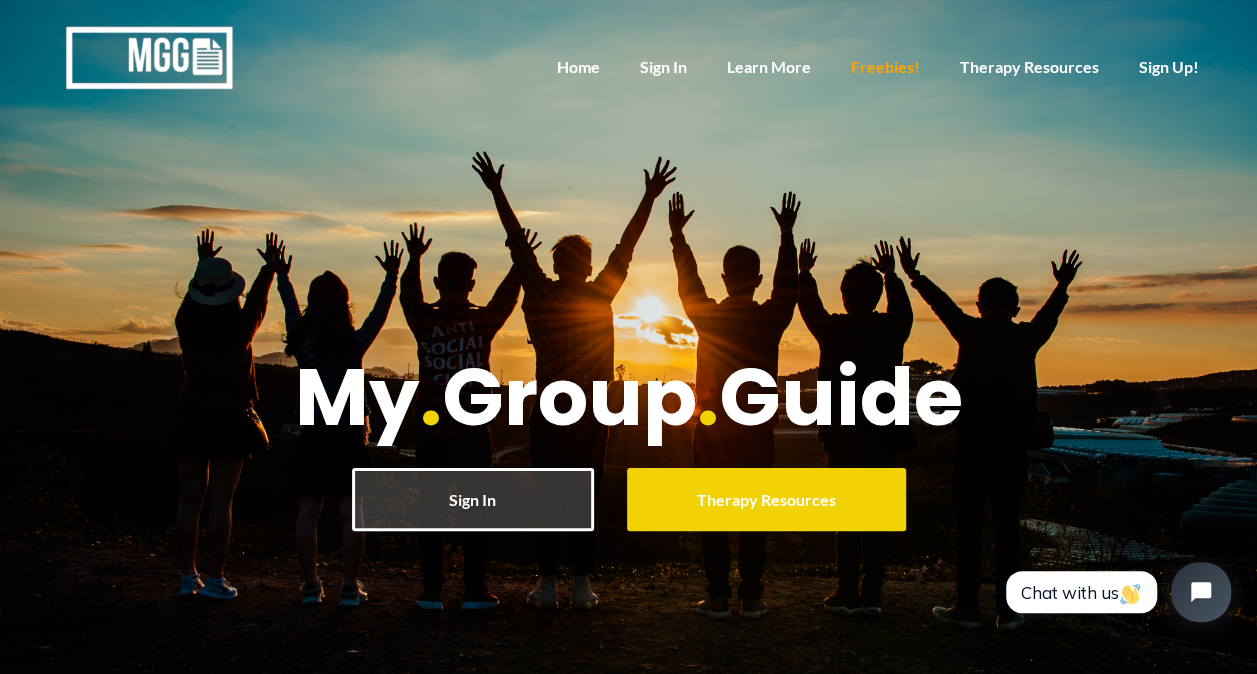click on "Freebies!" at bounding box center (885, 68) 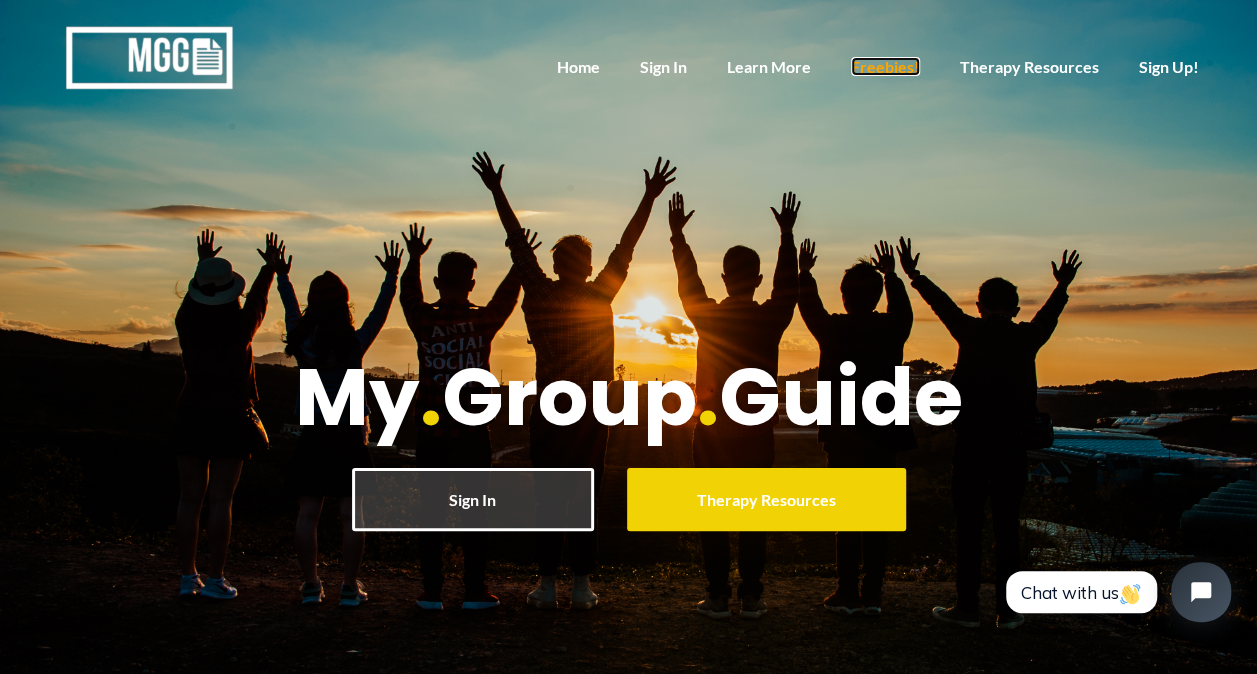 click on "Freebies!" at bounding box center [885, 66] 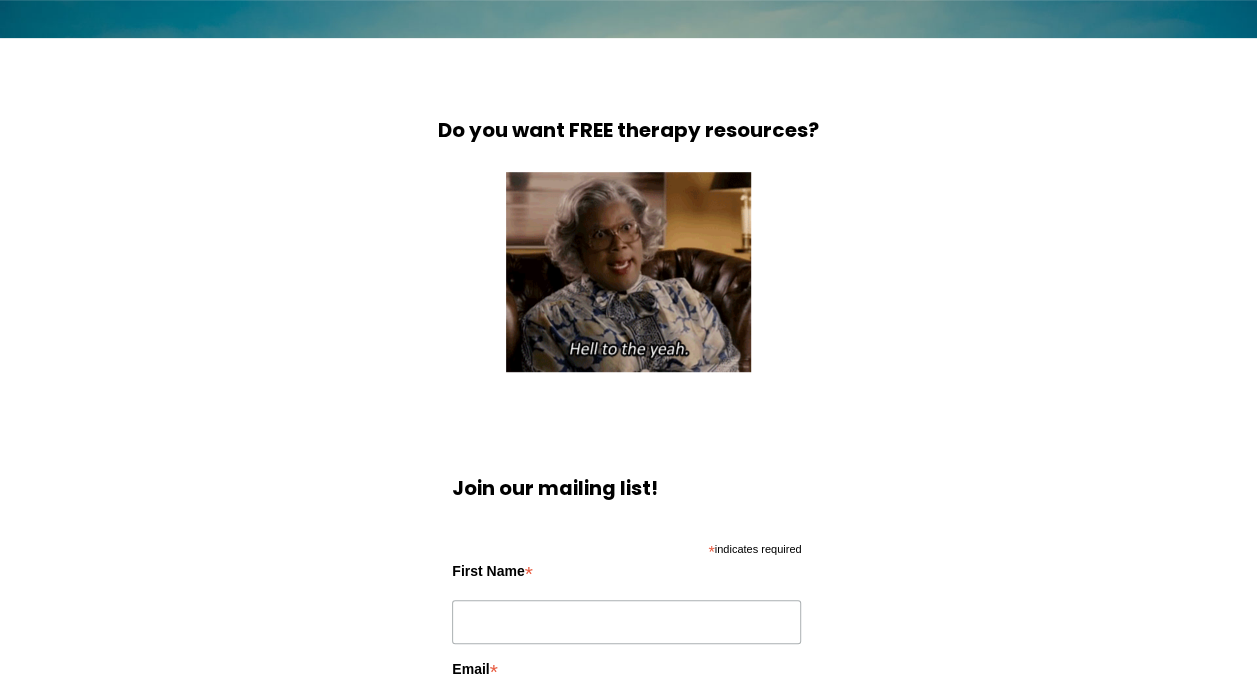 scroll, scrollTop: 478, scrollLeft: 0, axis: vertical 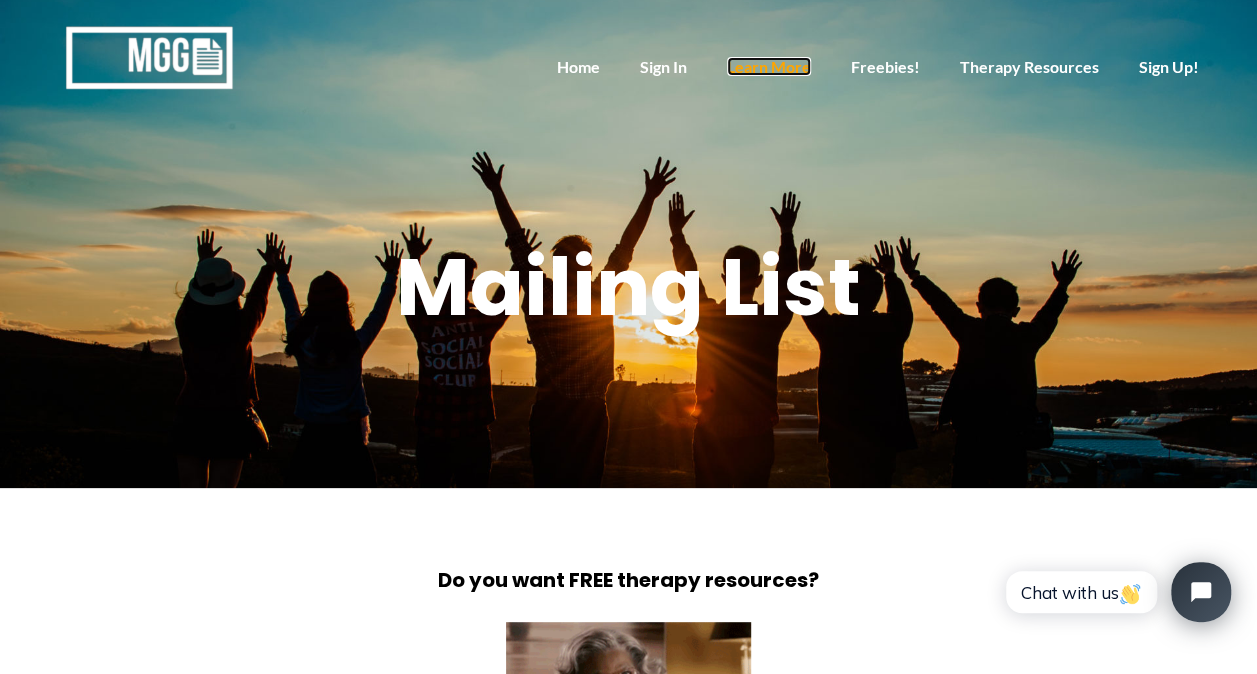 click on "Learn More" at bounding box center (769, 66) 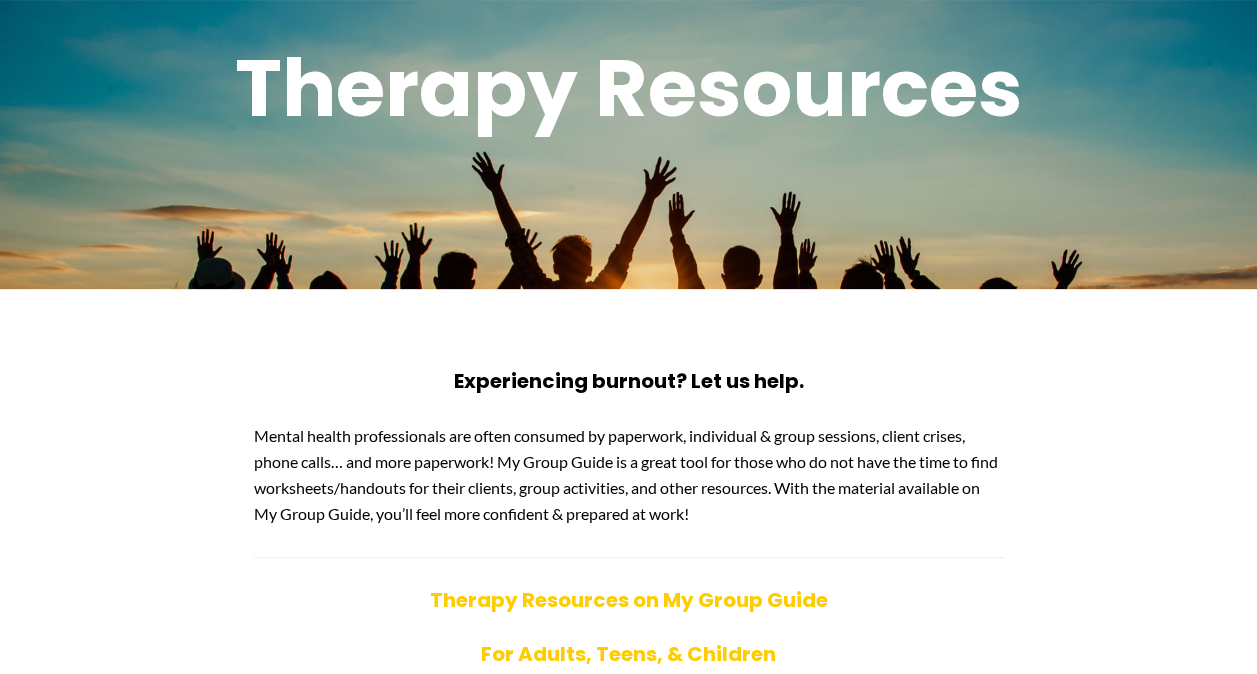 scroll, scrollTop: 280, scrollLeft: 0, axis: vertical 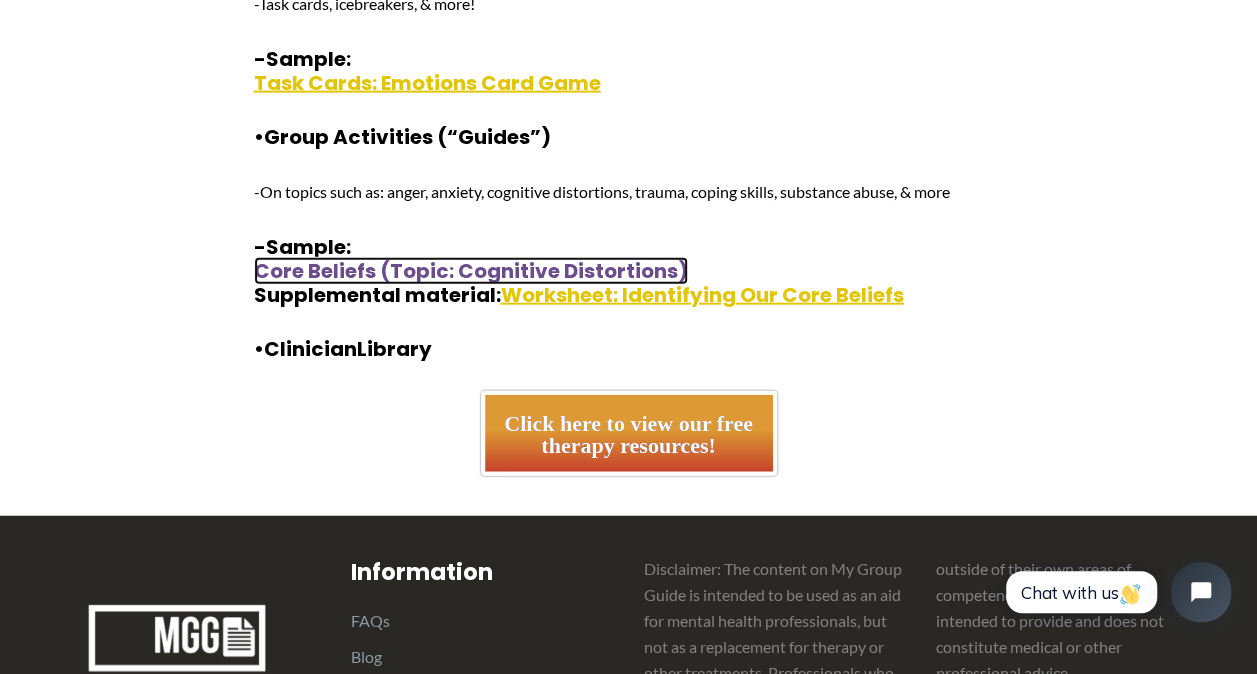 click on "Core Beliefs (Topic: Cognitive Distortions)" at bounding box center (471, 271) 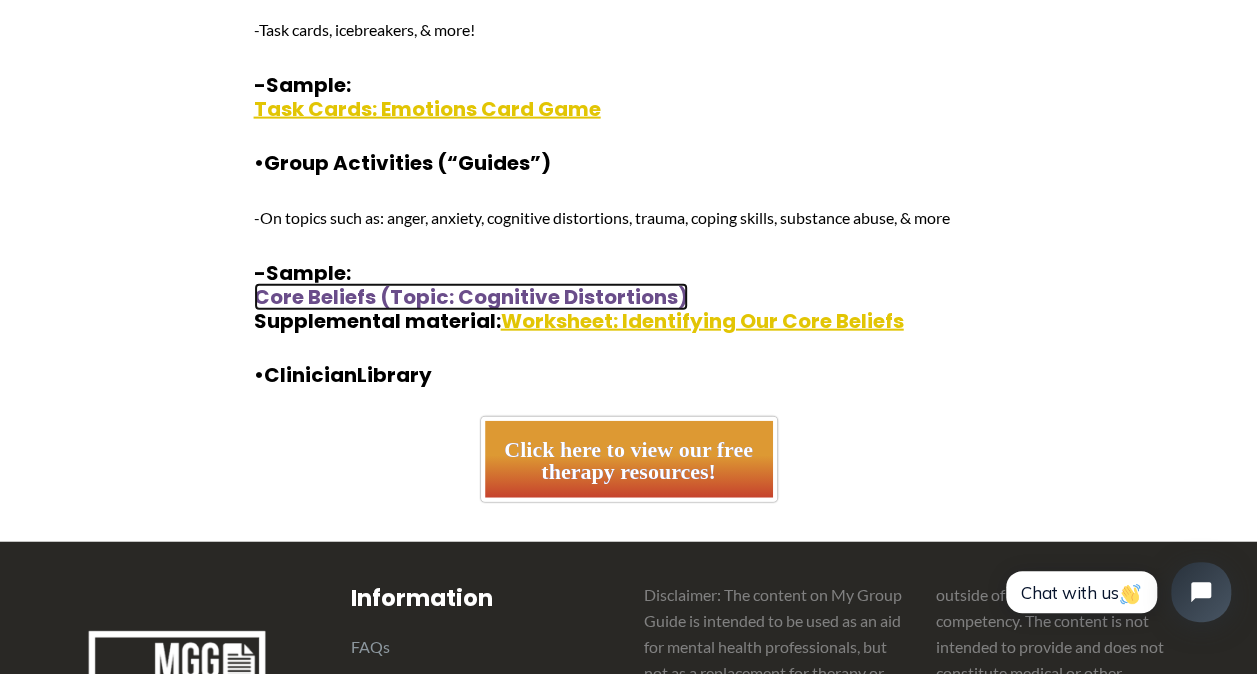 scroll, scrollTop: 2463, scrollLeft: 0, axis: vertical 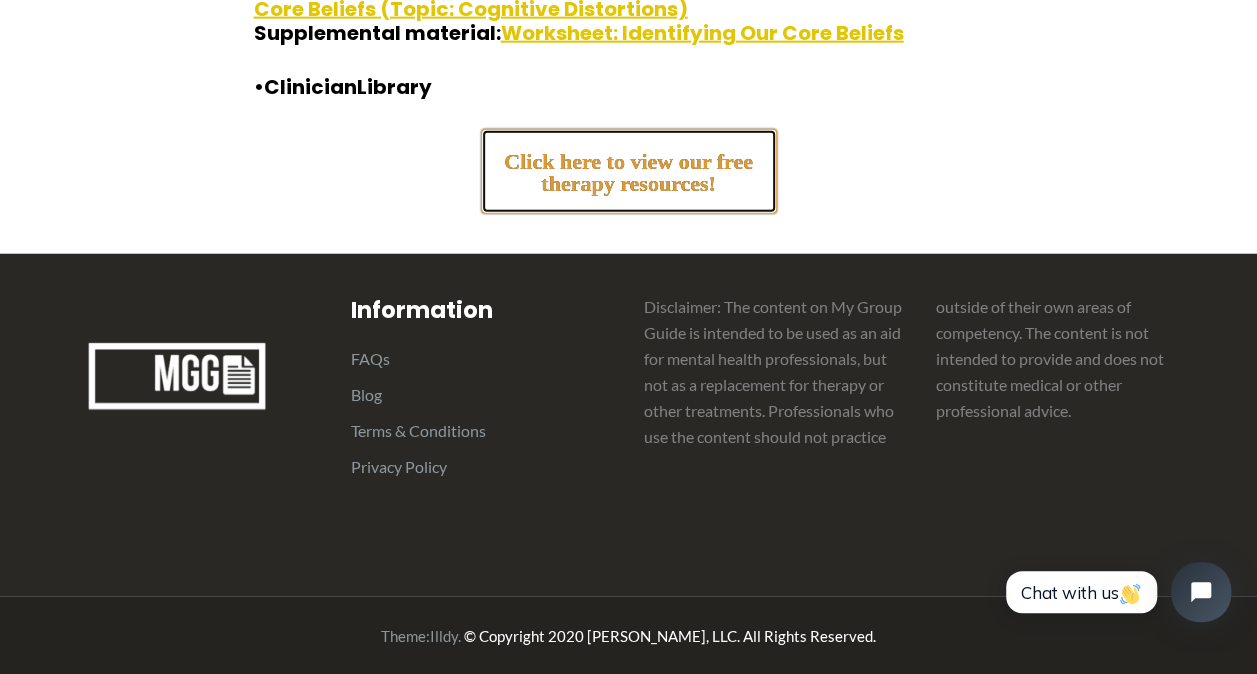 click on "Click here to view our free therapy resources!" at bounding box center [629, 164] 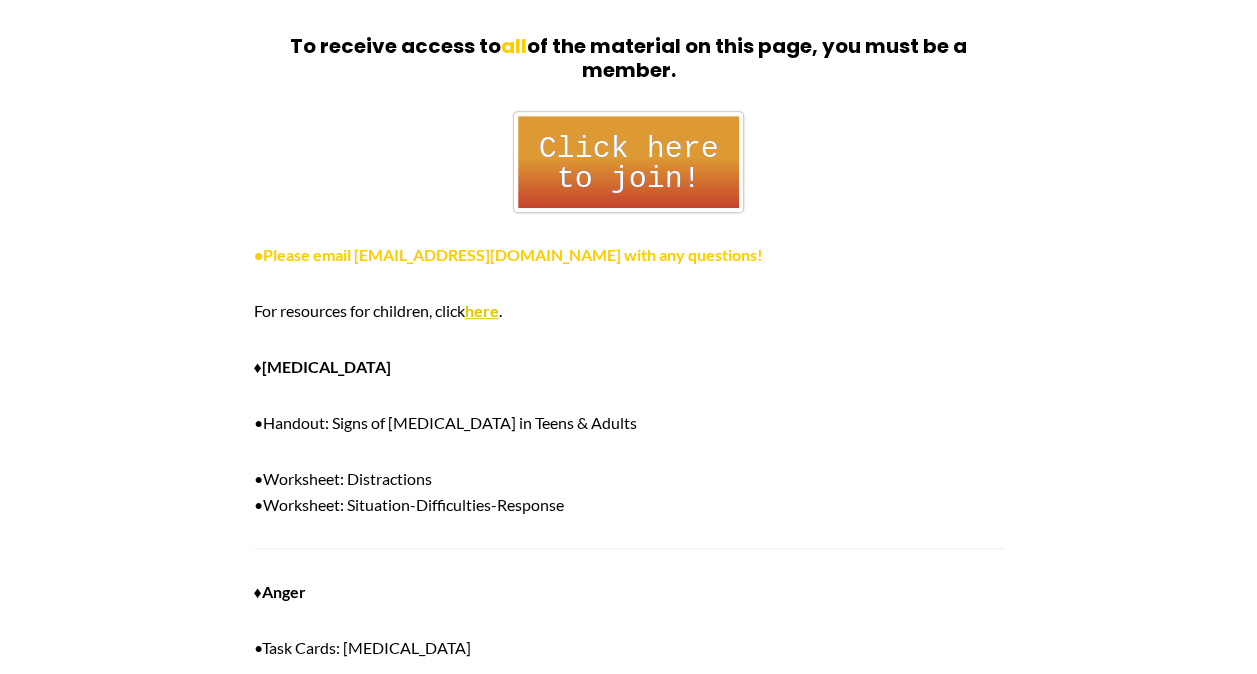 scroll, scrollTop: 624, scrollLeft: 0, axis: vertical 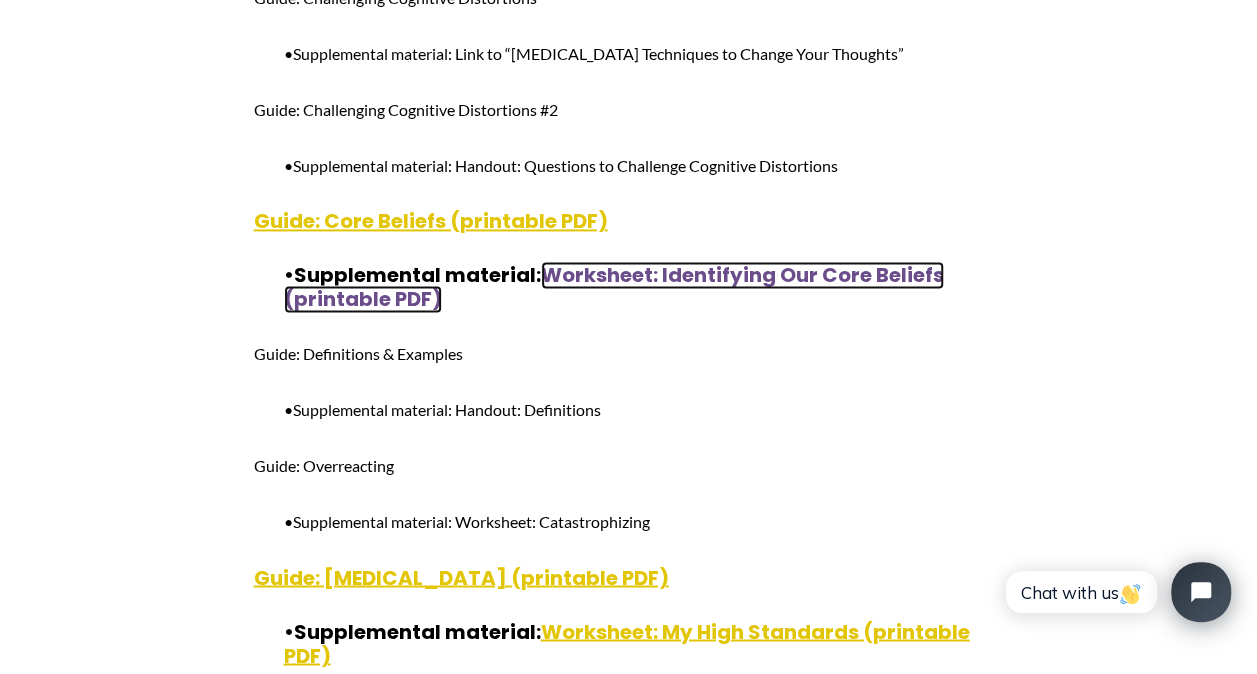 click on "Worksheet: Identifying Our Core Beliefs (printable PDF)" at bounding box center (614, 287) 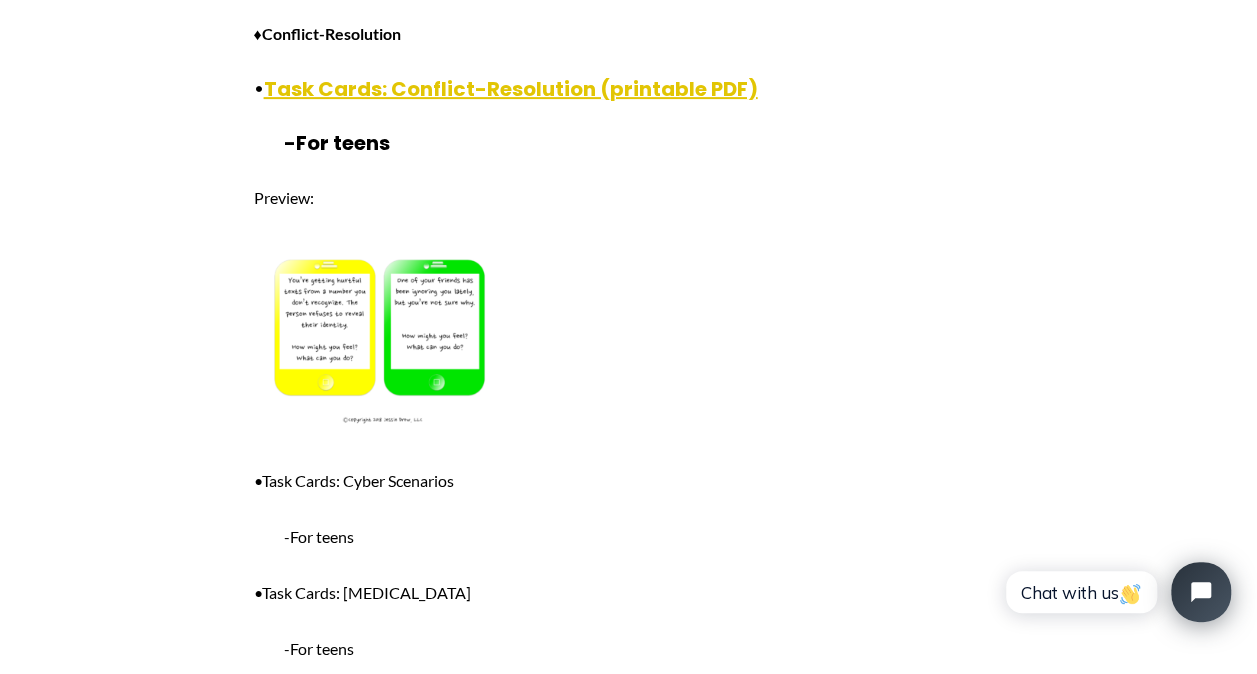 scroll, scrollTop: 11620, scrollLeft: 0, axis: vertical 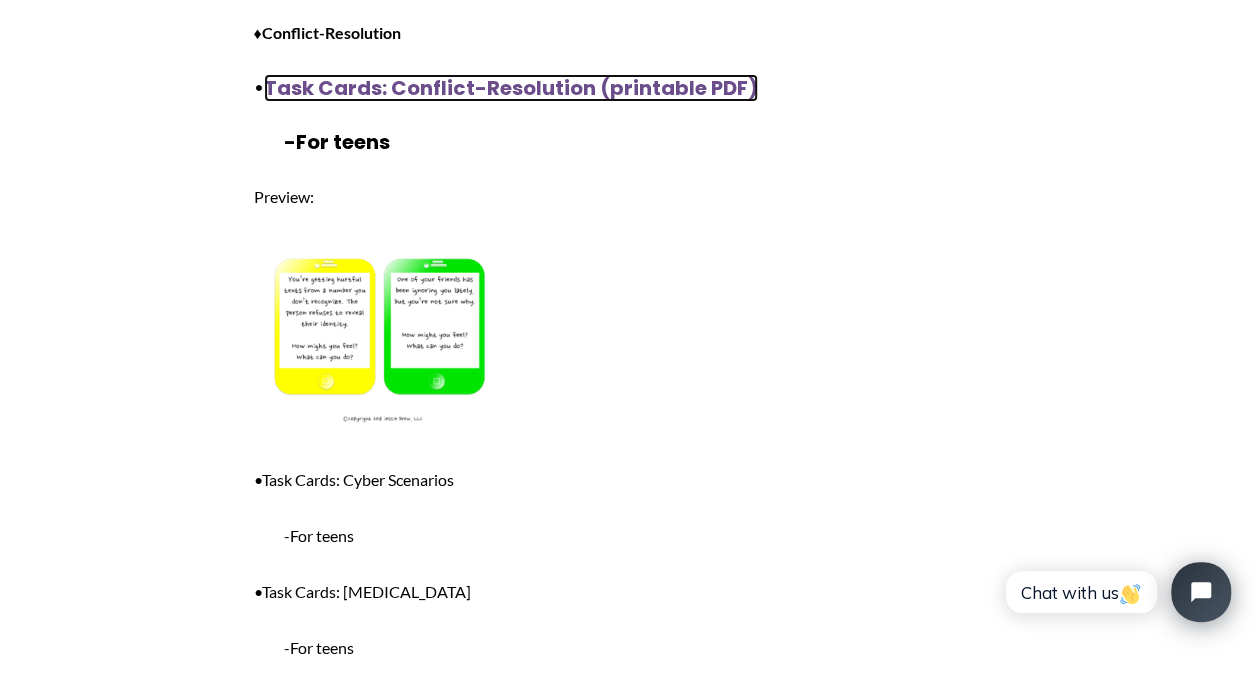 click on "Task Cards: Conflict-Resolution (printable PDF)" at bounding box center [511, 88] 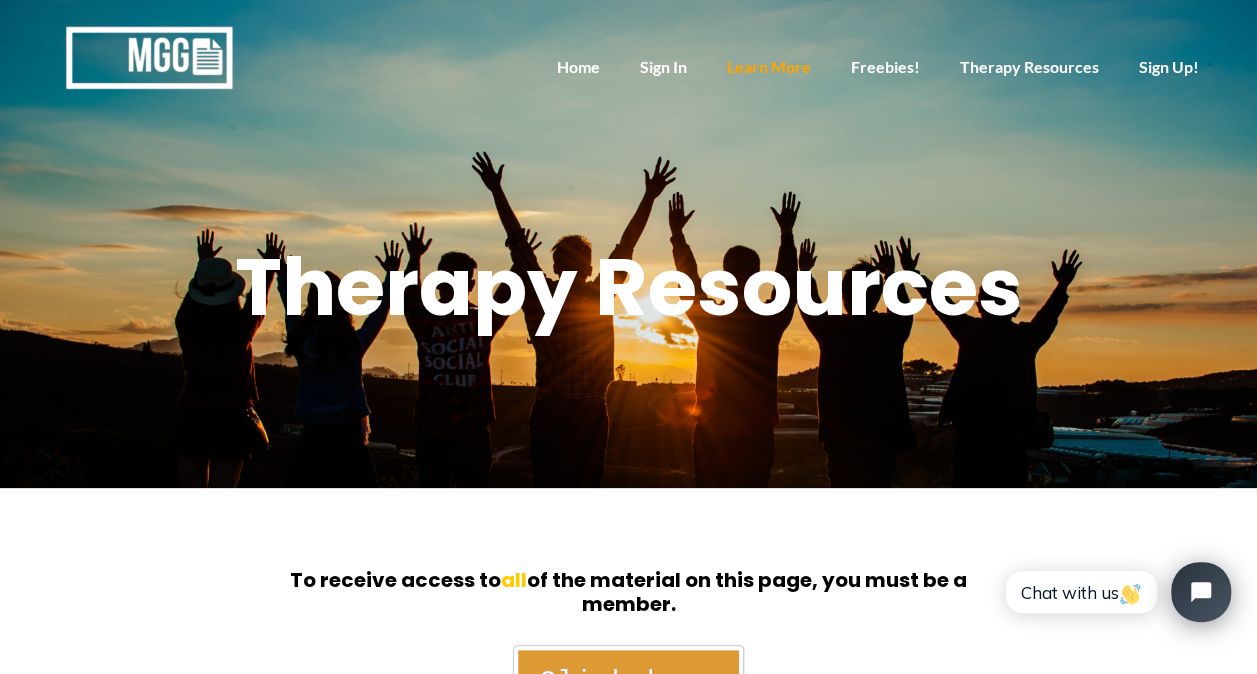 click on "Learn More" at bounding box center (769, 68) 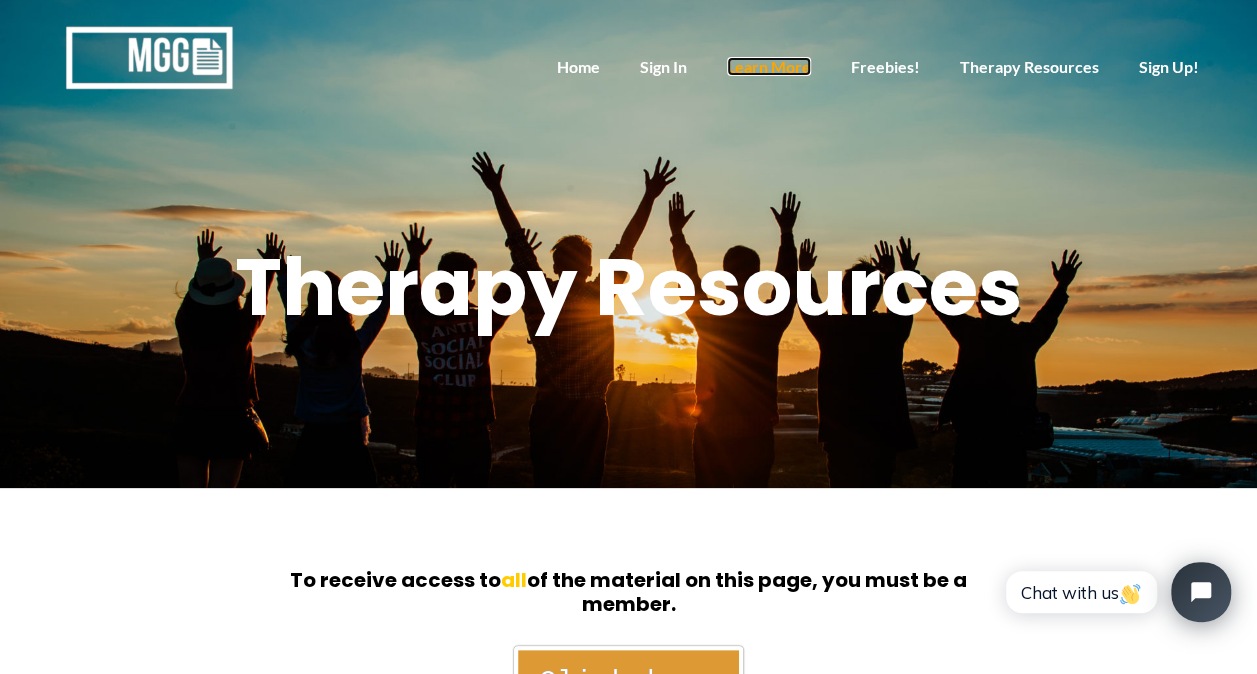 click on "Learn More" at bounding box center [769, 66] 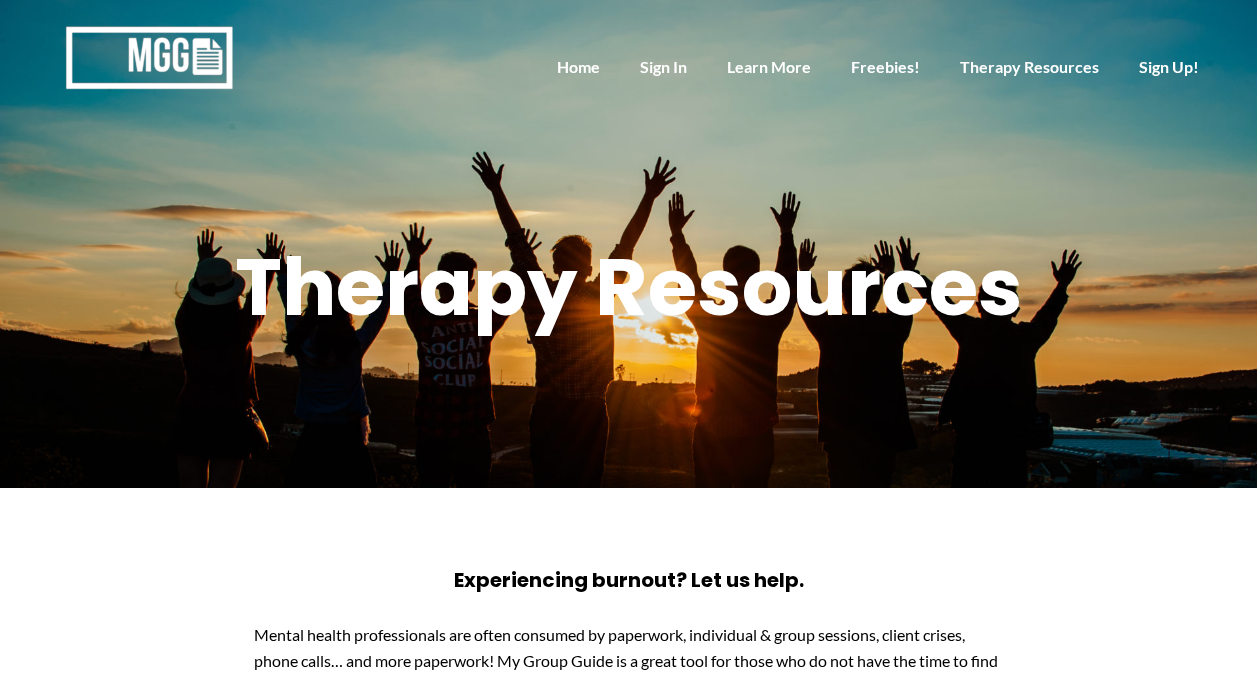 scroll, scrollTop: 0, scrollLeft: 0, axis: both 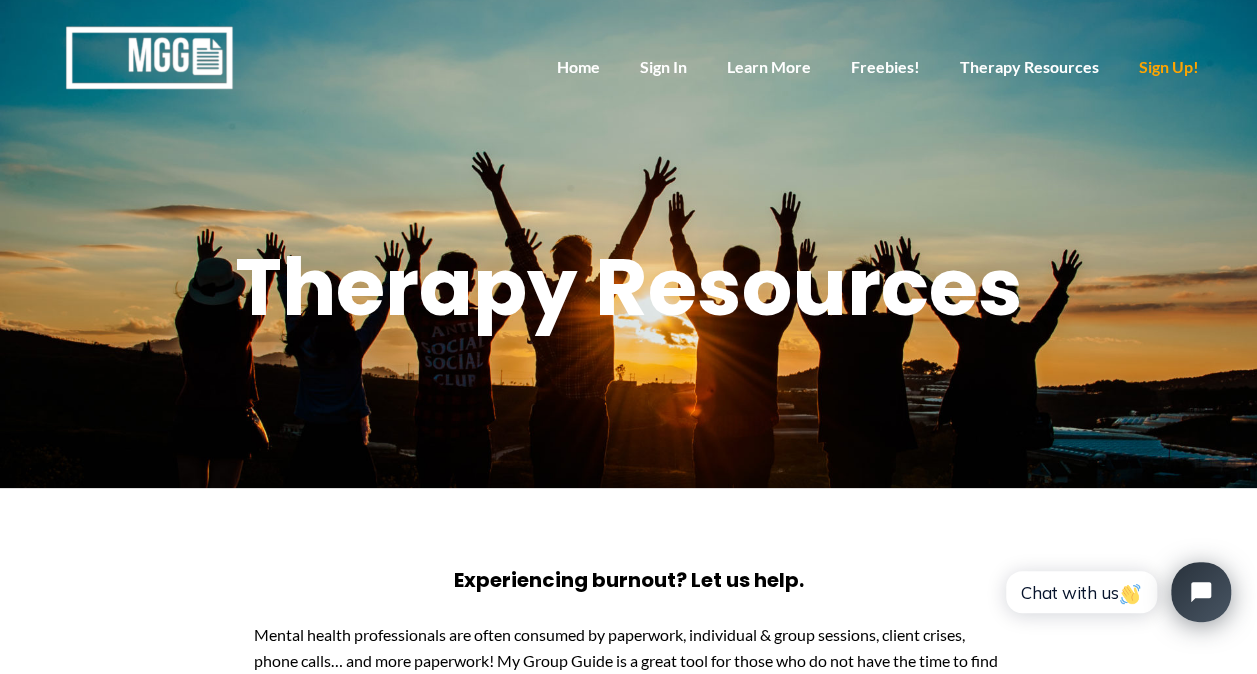 click on "Sign Up!" at bounding box center [1169, 68] 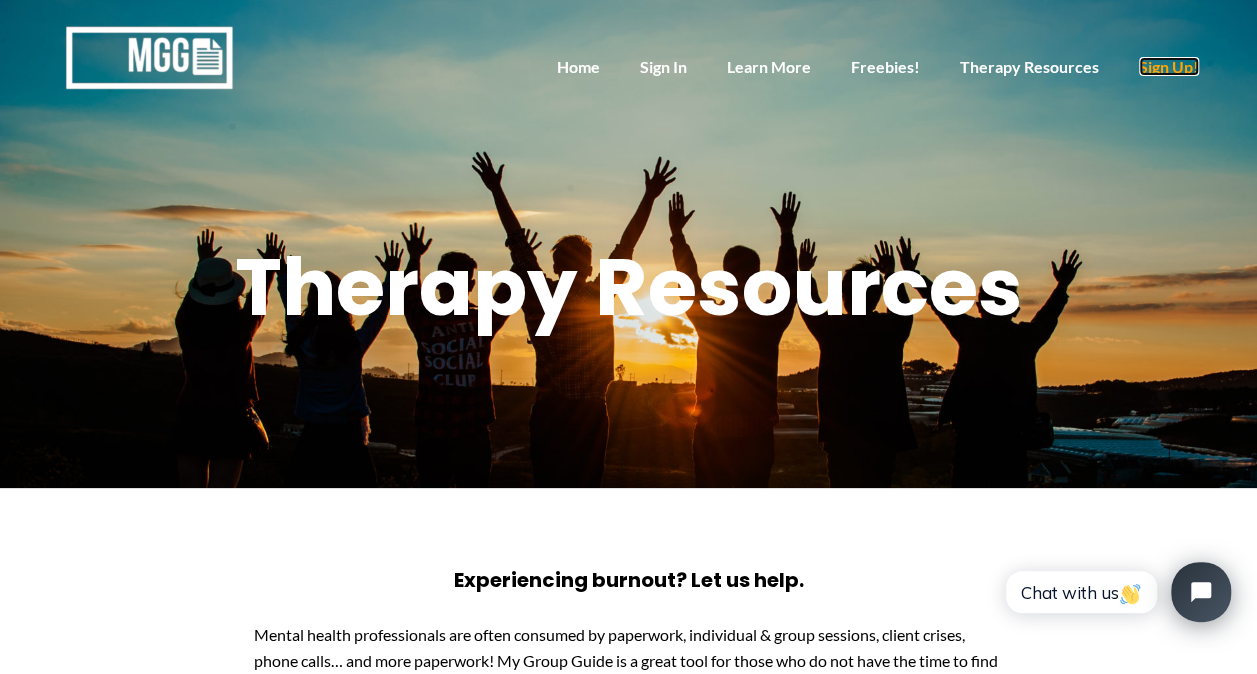 click on "Sign Up!" at bounding box center (1169, 66) 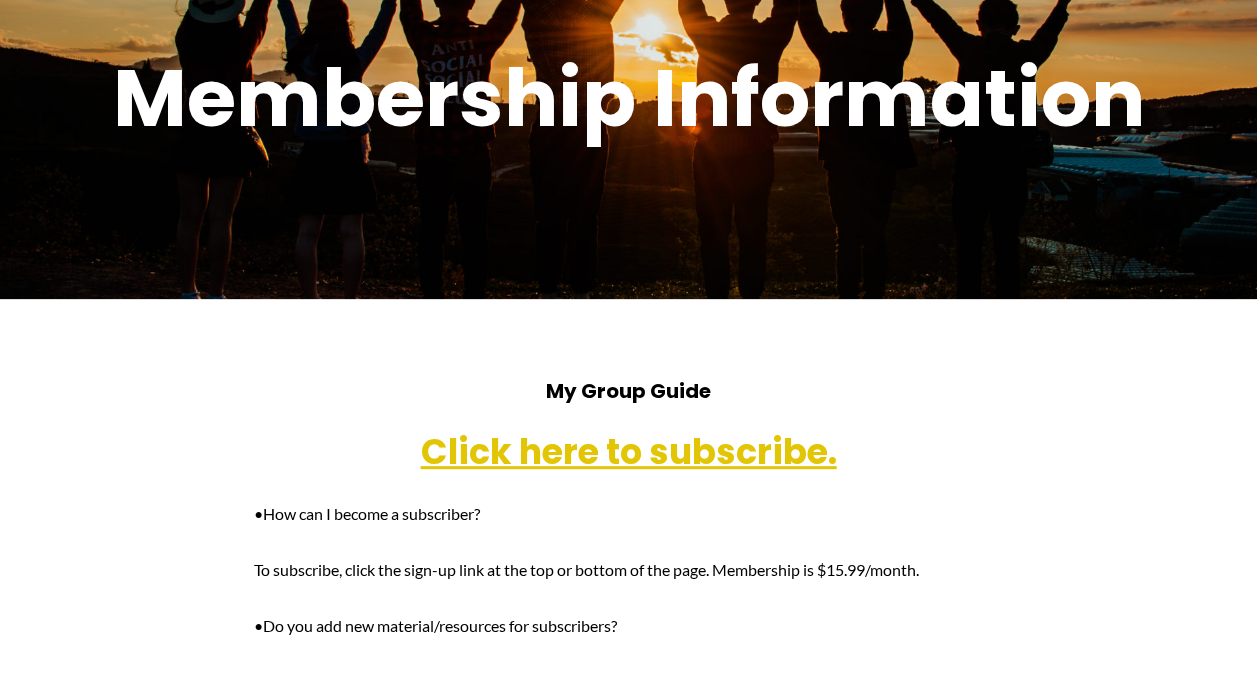 scroll, scrollTop: 323, scrollLeft: 0, axis: vertical 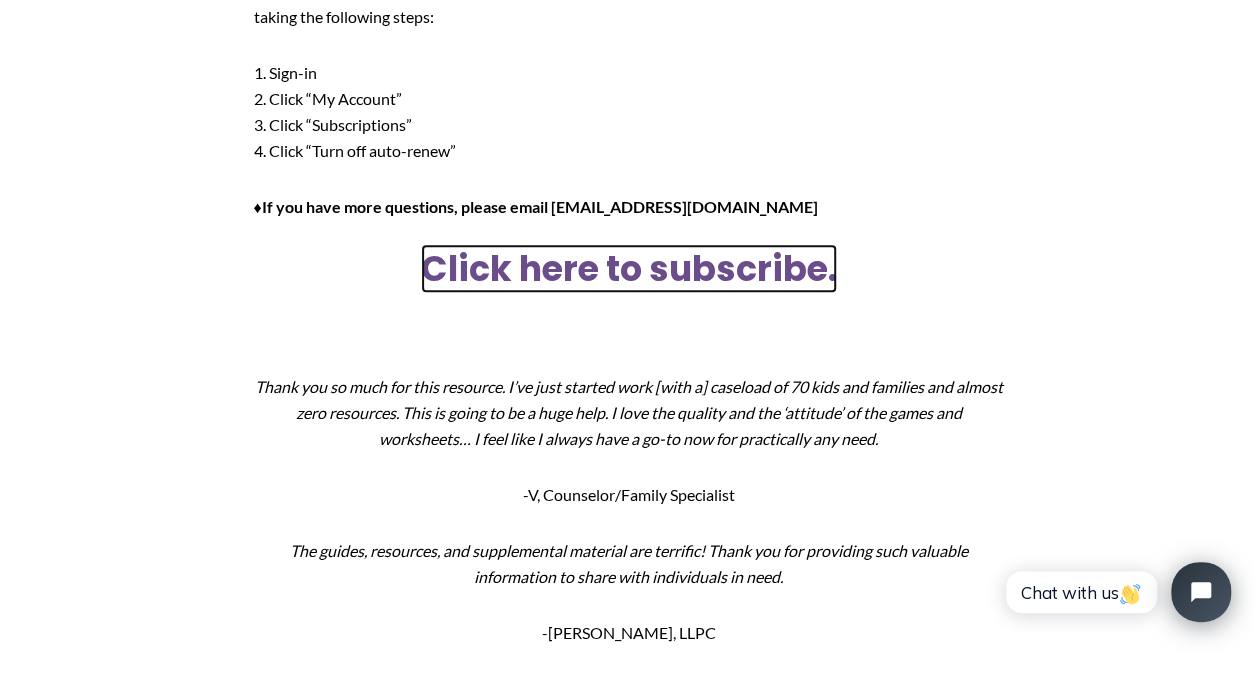 click on "Click here to subscribe." at bounding box center [629, 268] 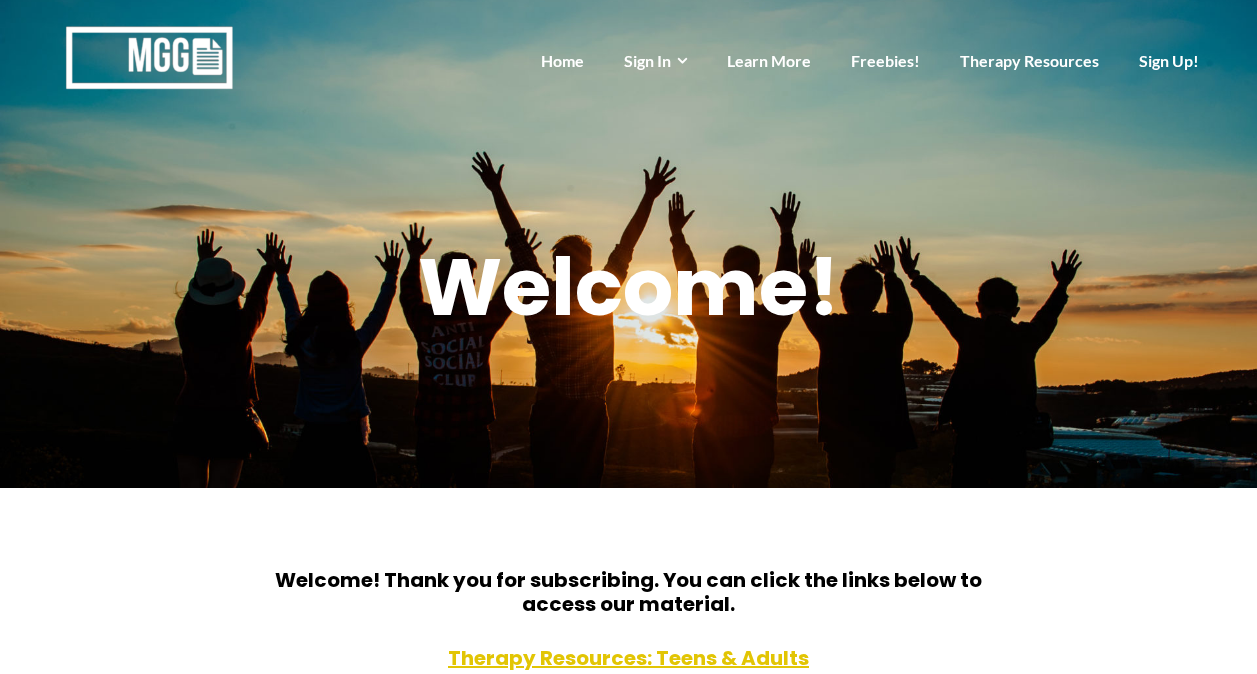 scroll, scrollTop: 0, scrollLeft: 0, axis: both 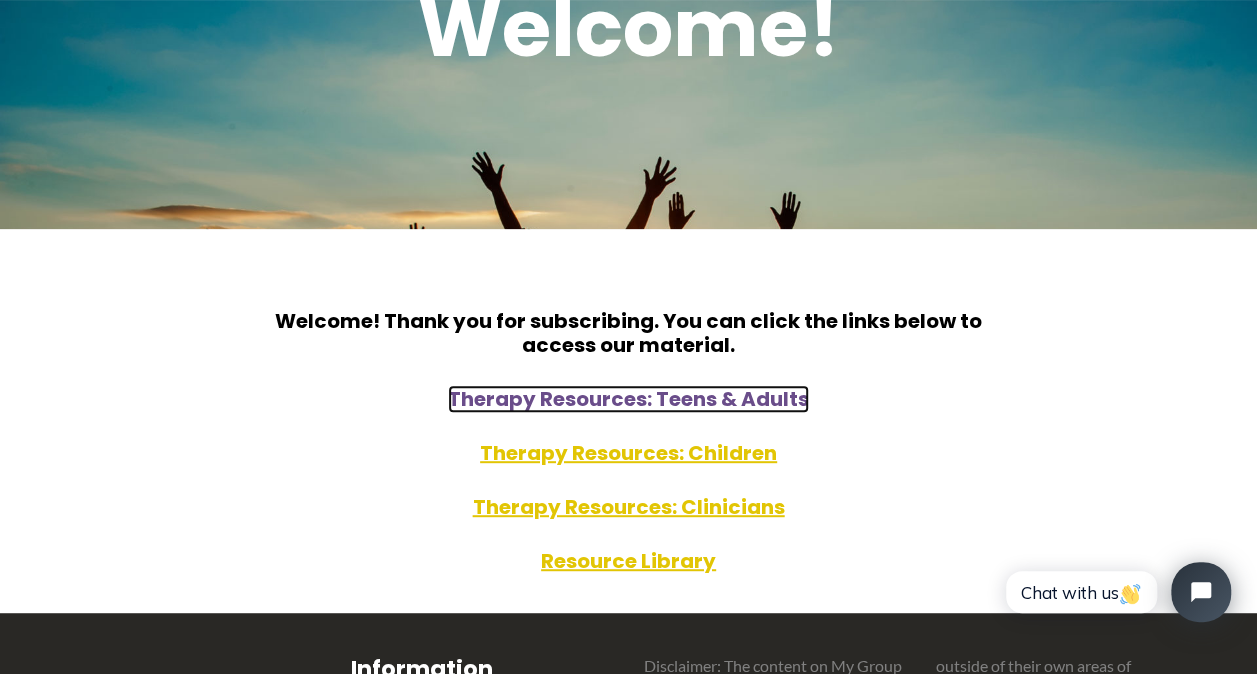 click on "Therapy Resources: Teens & Adults" at bounding box center [628, 399] 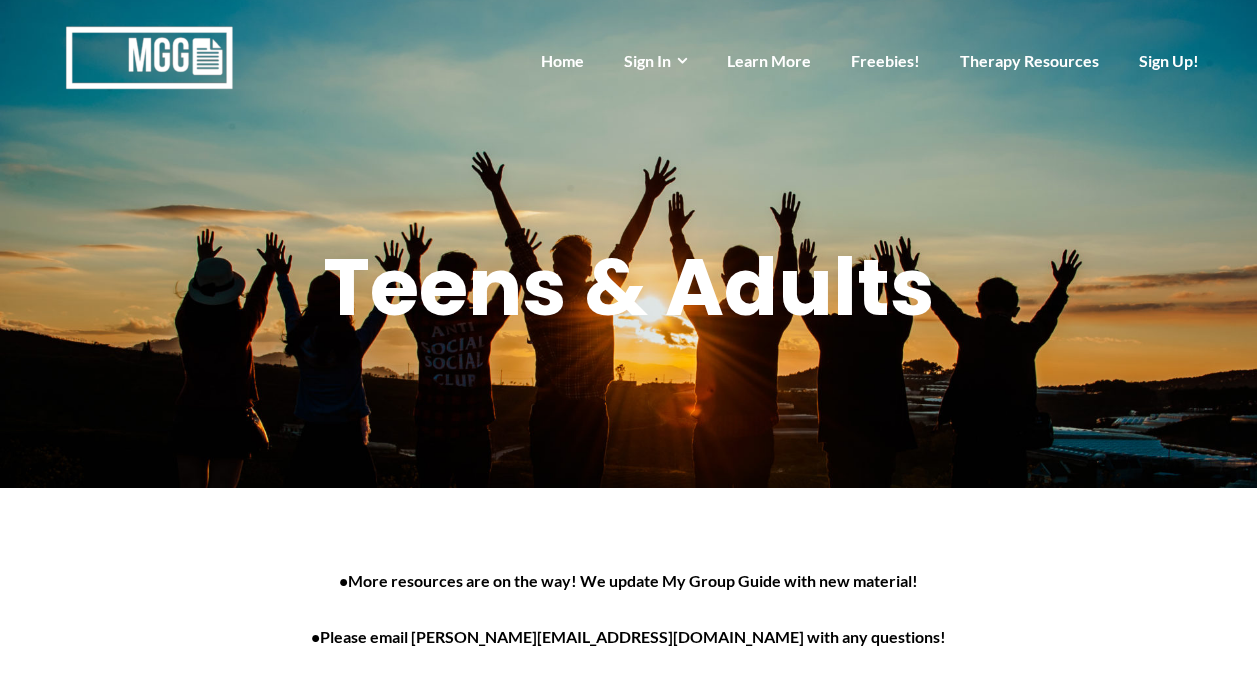 scroll, scrollTop: 0, scrollLeft: 0, axis: both 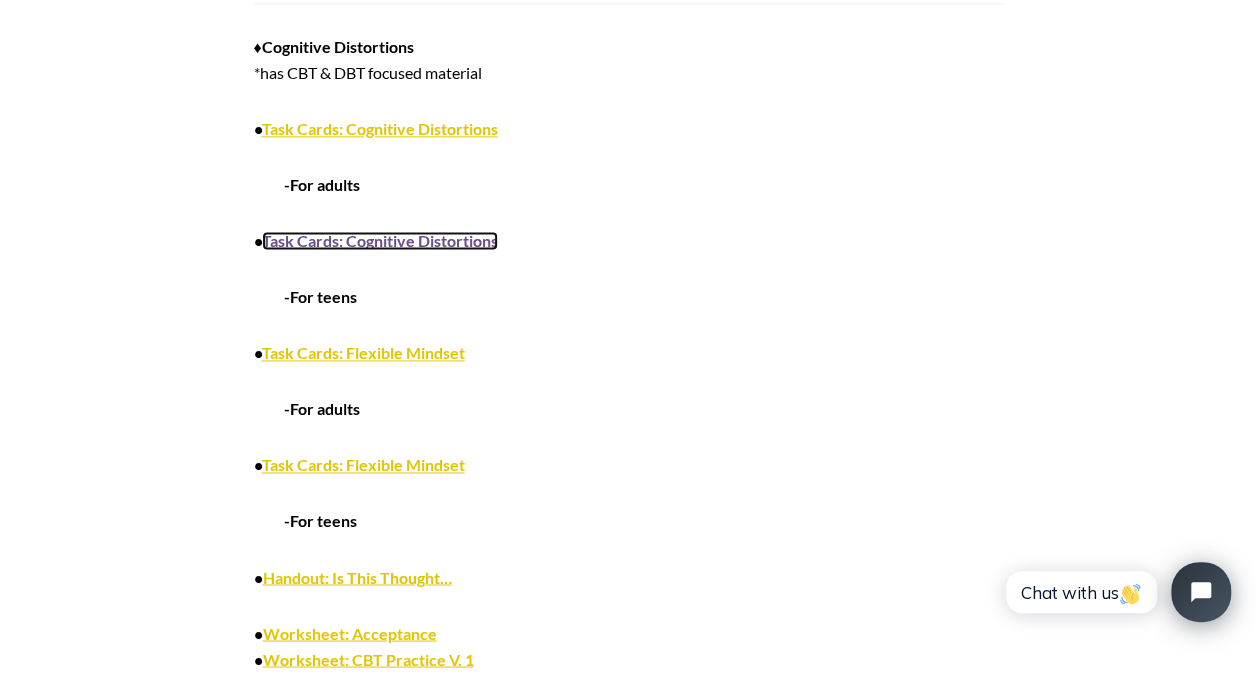 click on "Task Cards: Cognitive Distortions" at bounding box center (380, 240) 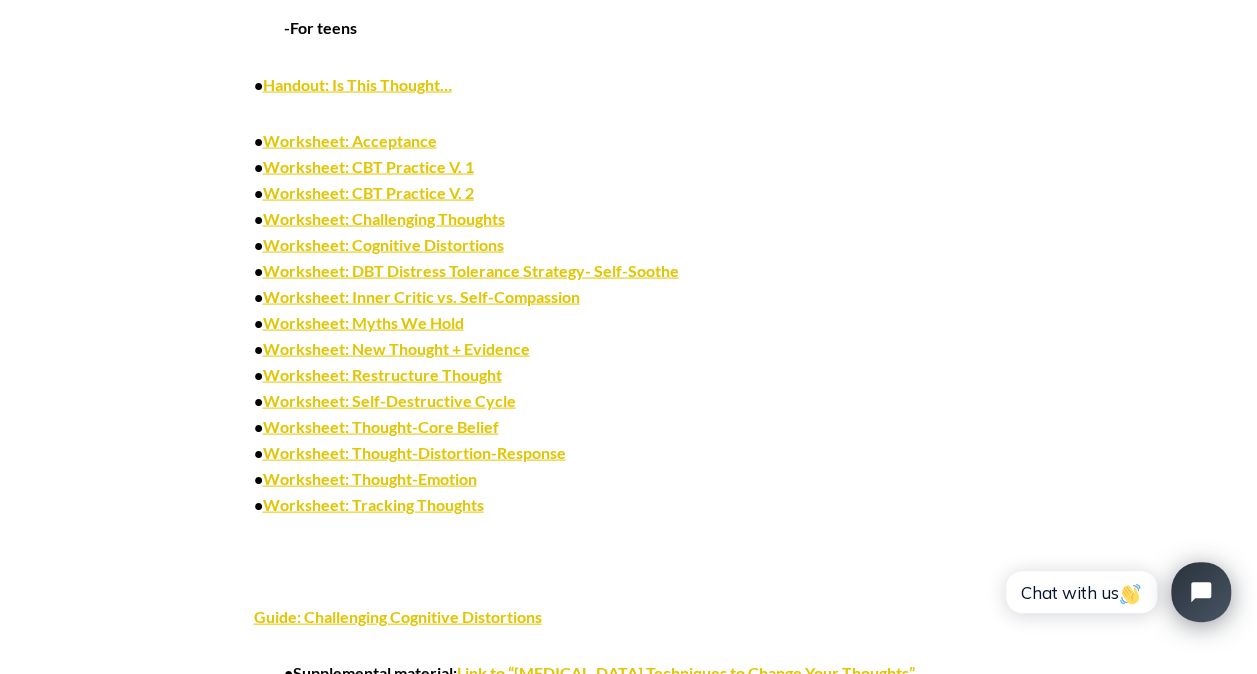 scroll, scrollTop: 5606, scrollLeft: 0, axis: vertical 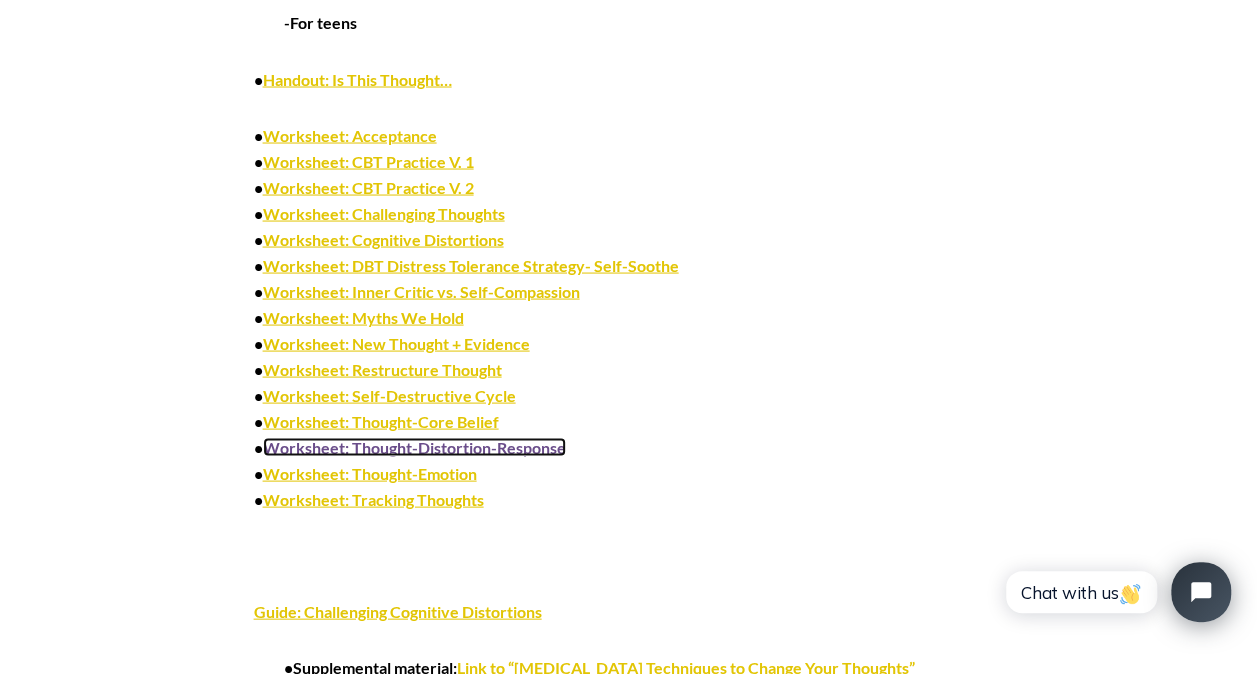 click on "Worksheet: Thought-Distortion-Response" at bounding box center [414, 446] 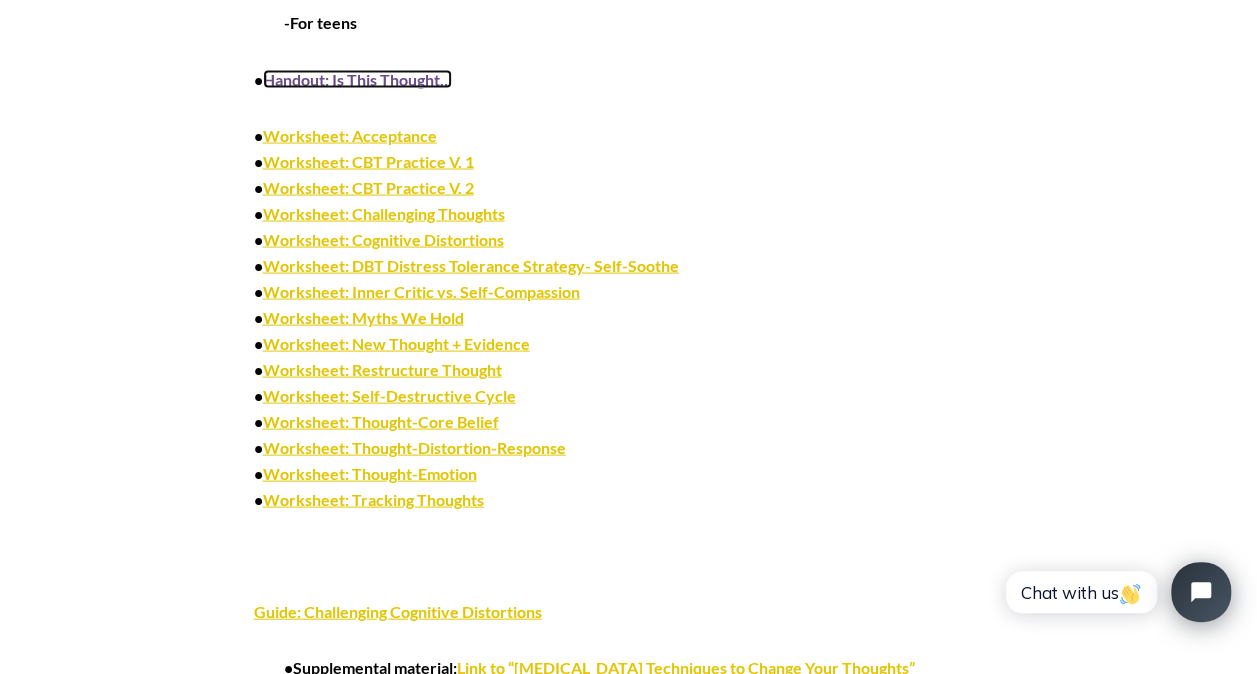 click on "Handout: Is This Thought…" at bounding box center (357, 78) 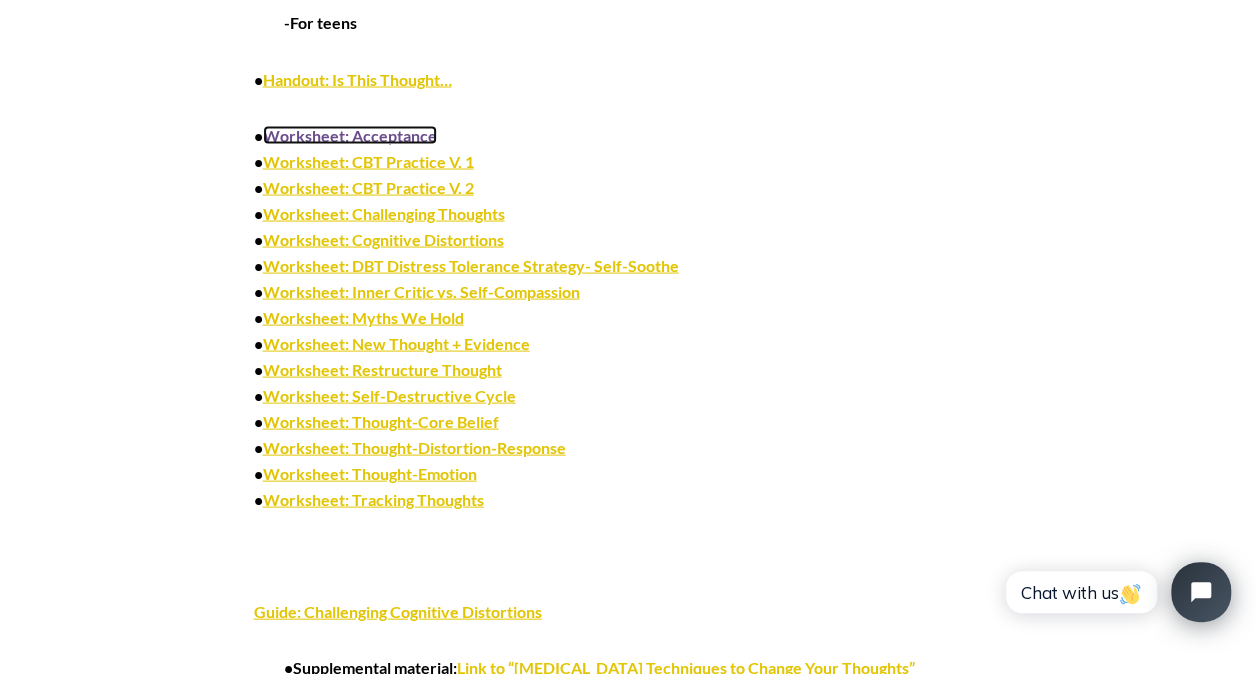 click on "Worksheet: Acceptance" at bounding box center (350, 134) 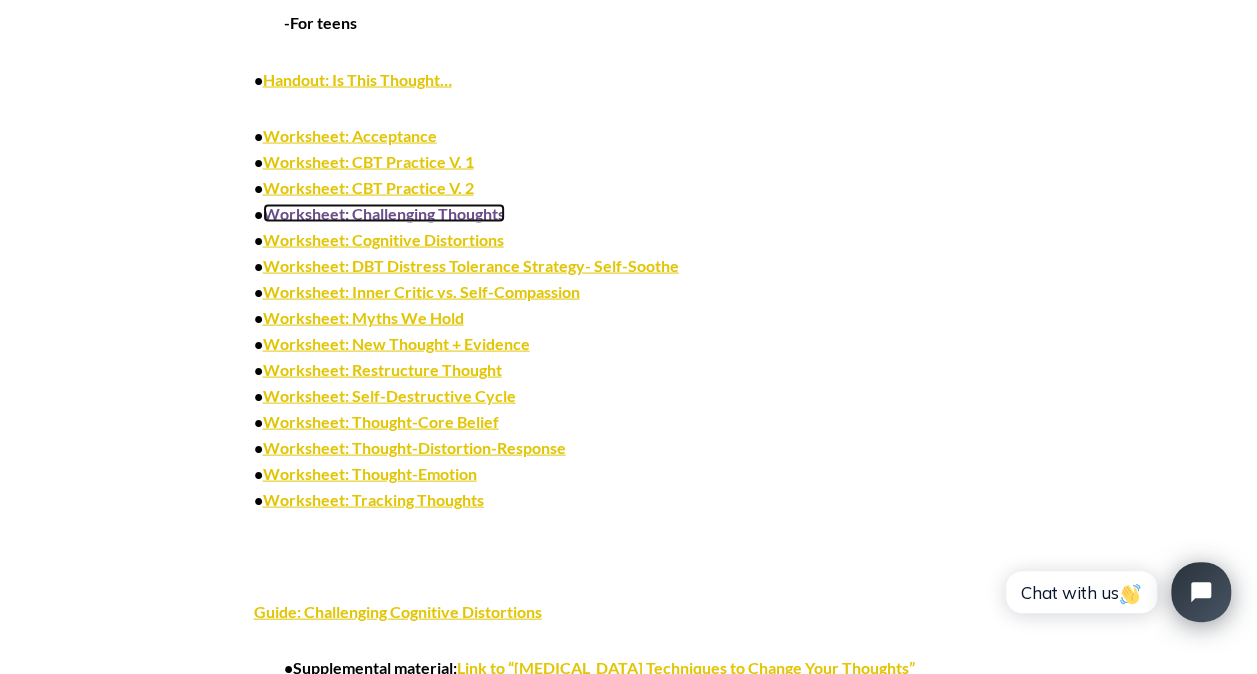 click on "Worksheet: Challenging Thoughts" at bounding box center [384, 212] 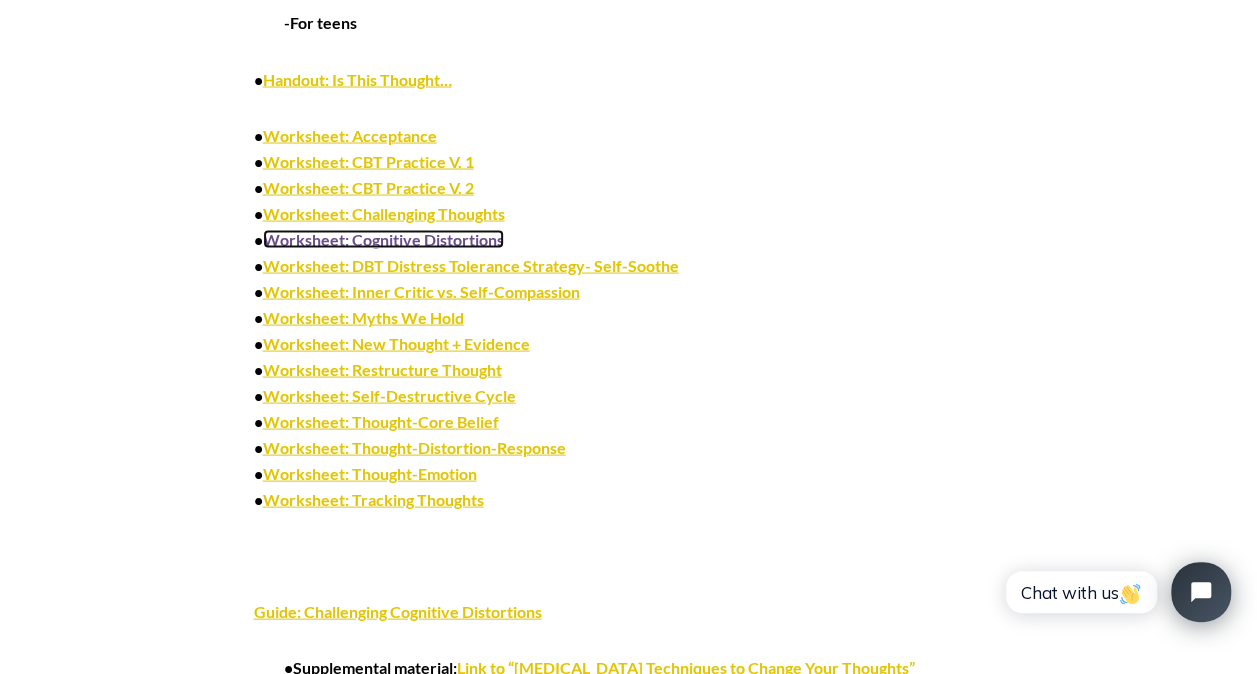 click on "Worksheet: Cognitive Distortions" at bounding box center [383, 238] 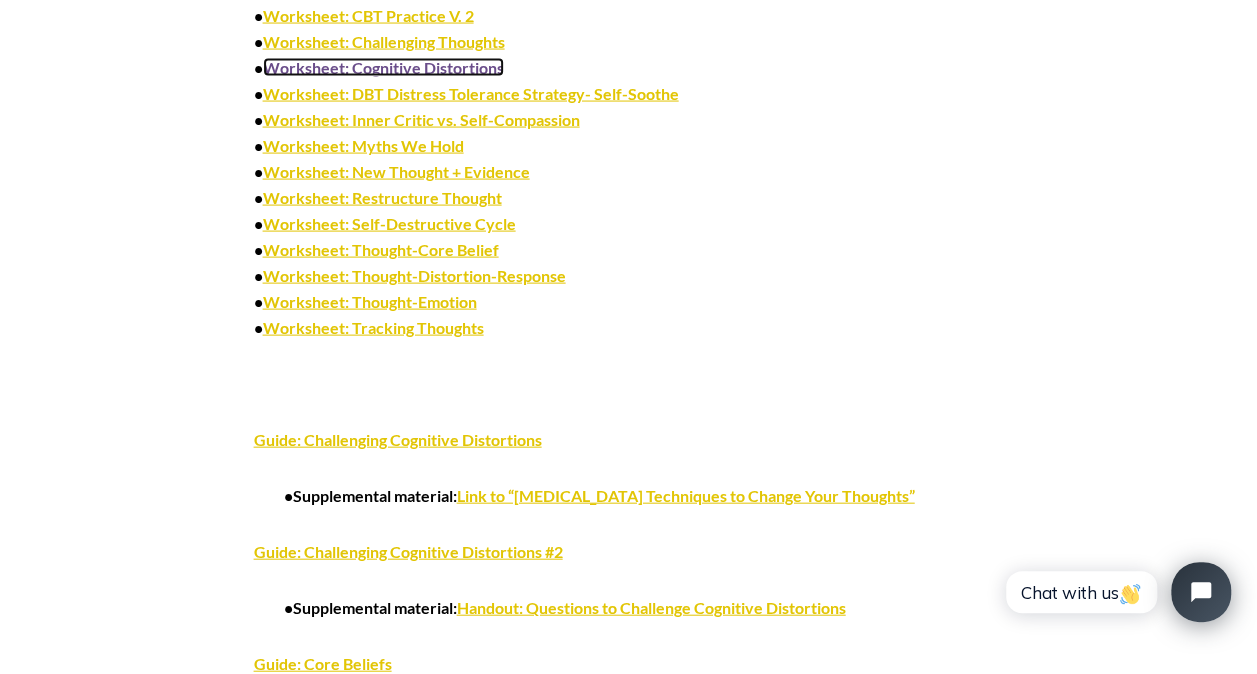 scroll, scrollTop: 5819, scrollLeft: 0, axis: vertical 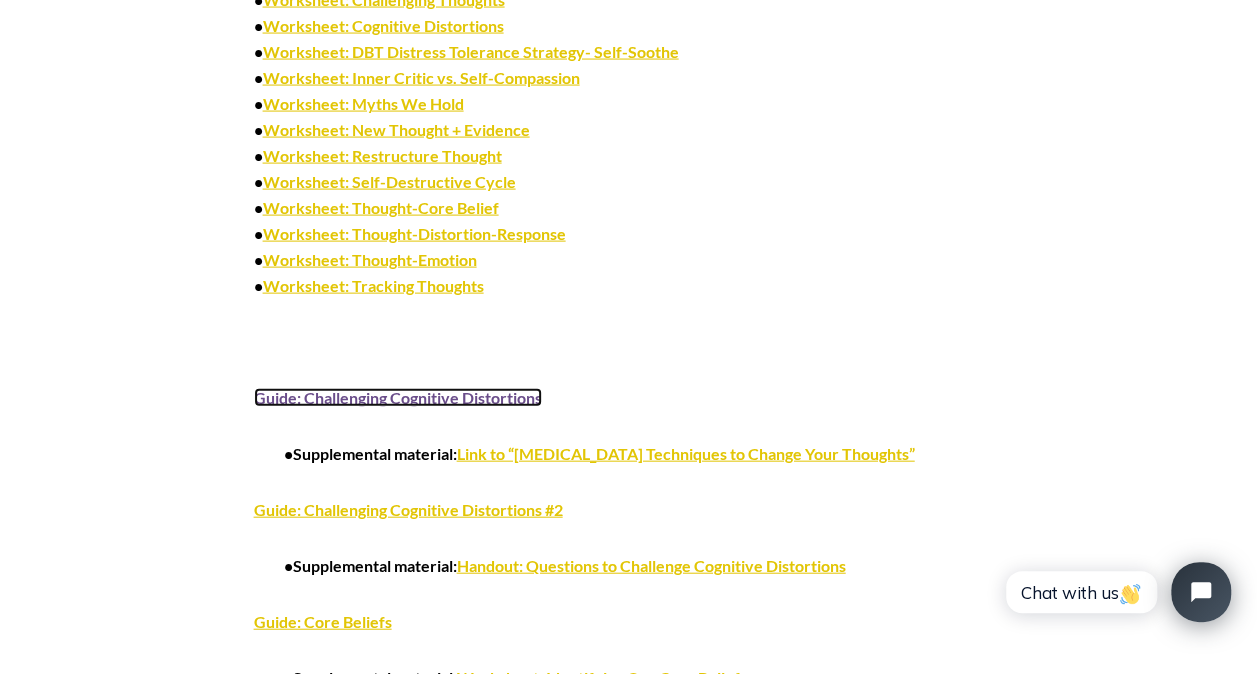 click on "Guide: Challenging Cognitive Distortions" at bounding box center [398, 397] 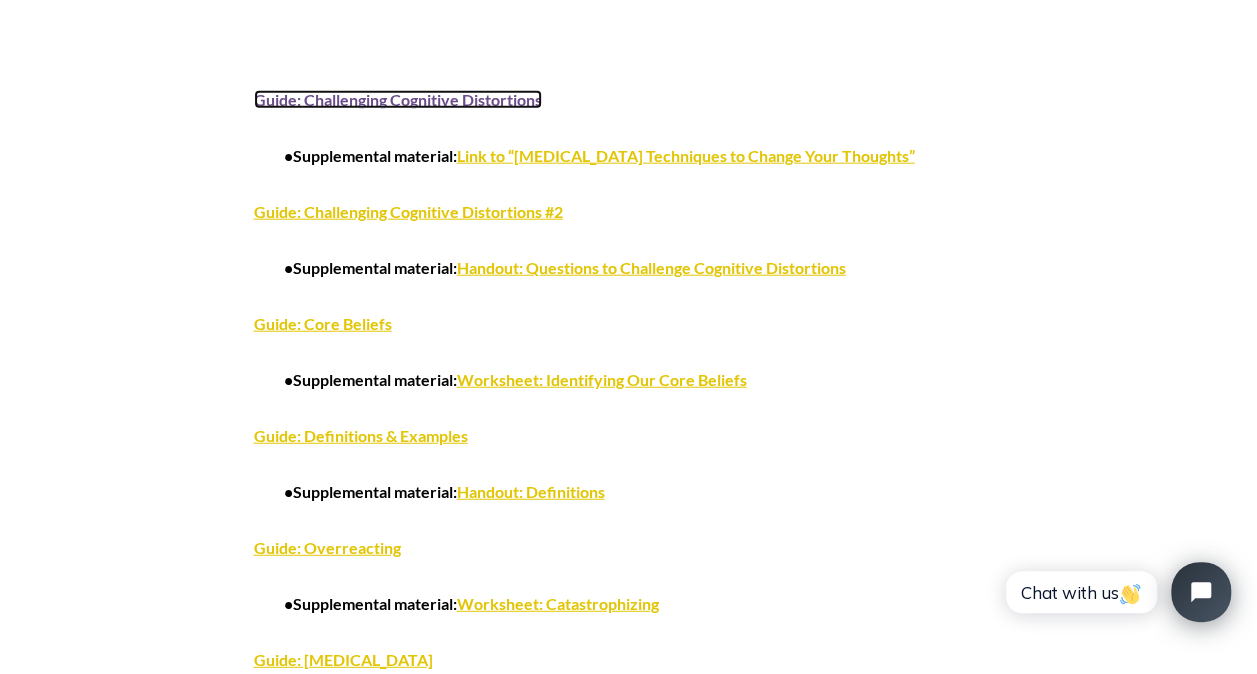 scroll, scrollTop: 6129, scrollLeft: 0, axis: vertical 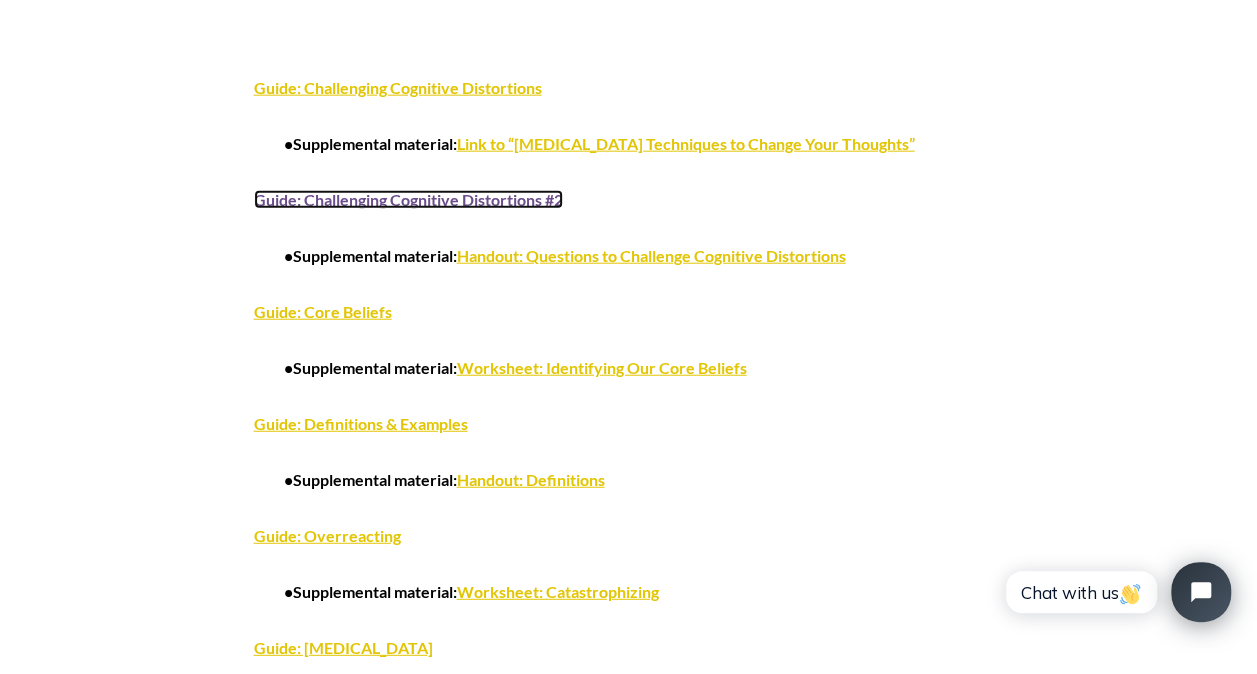 click on "Guide: Challenging Cognitive Distortions #2" at bounding box center (408, 199) 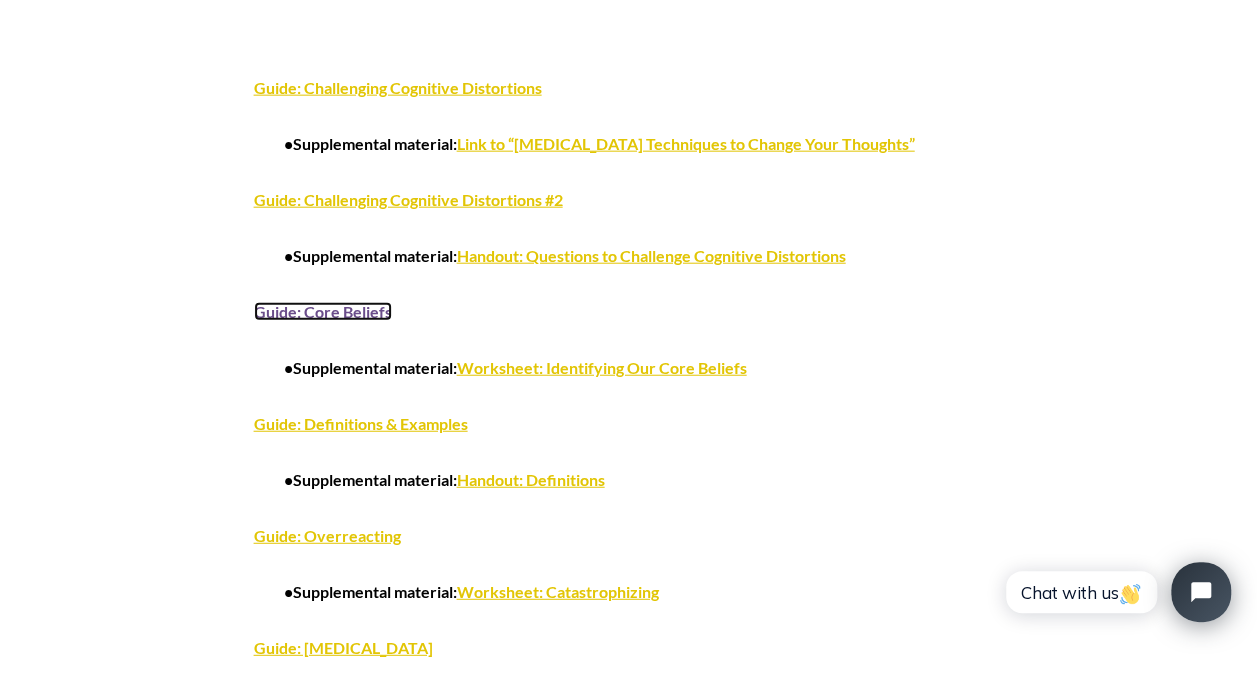 click on "Guide: Core Beliefs" at bounding box center [323, 311] 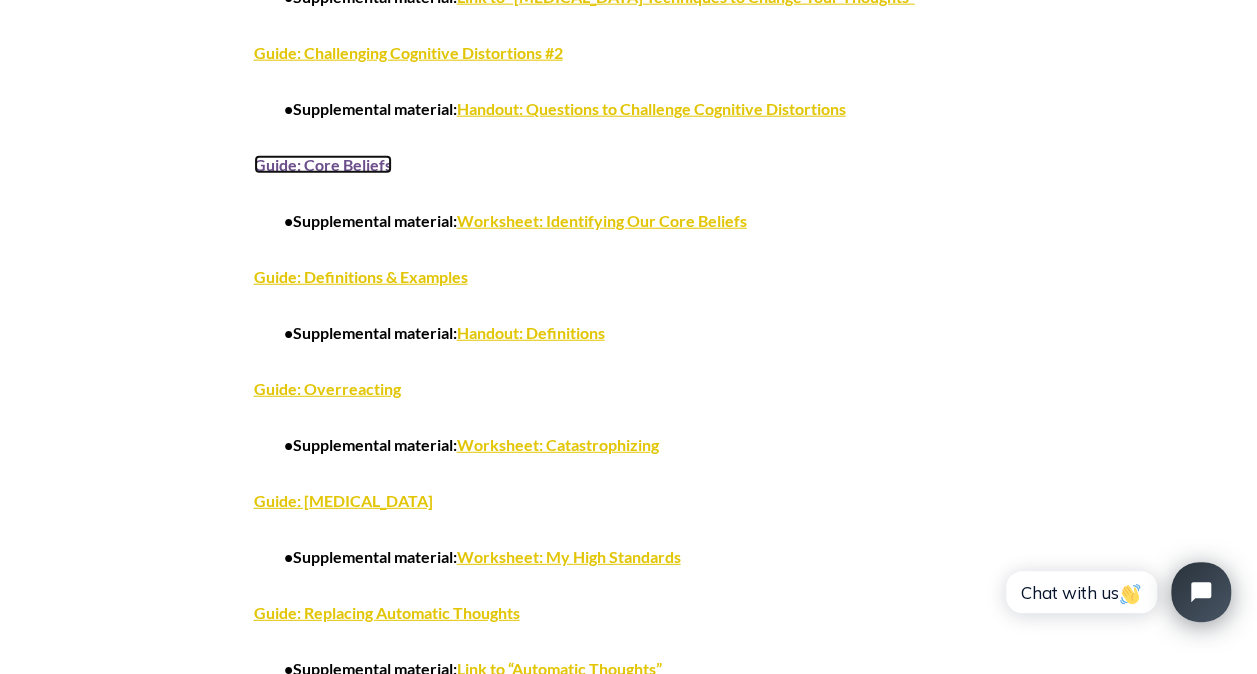 scroll, scrollTop: 6291, scrollLeft: 0, axis: vertical 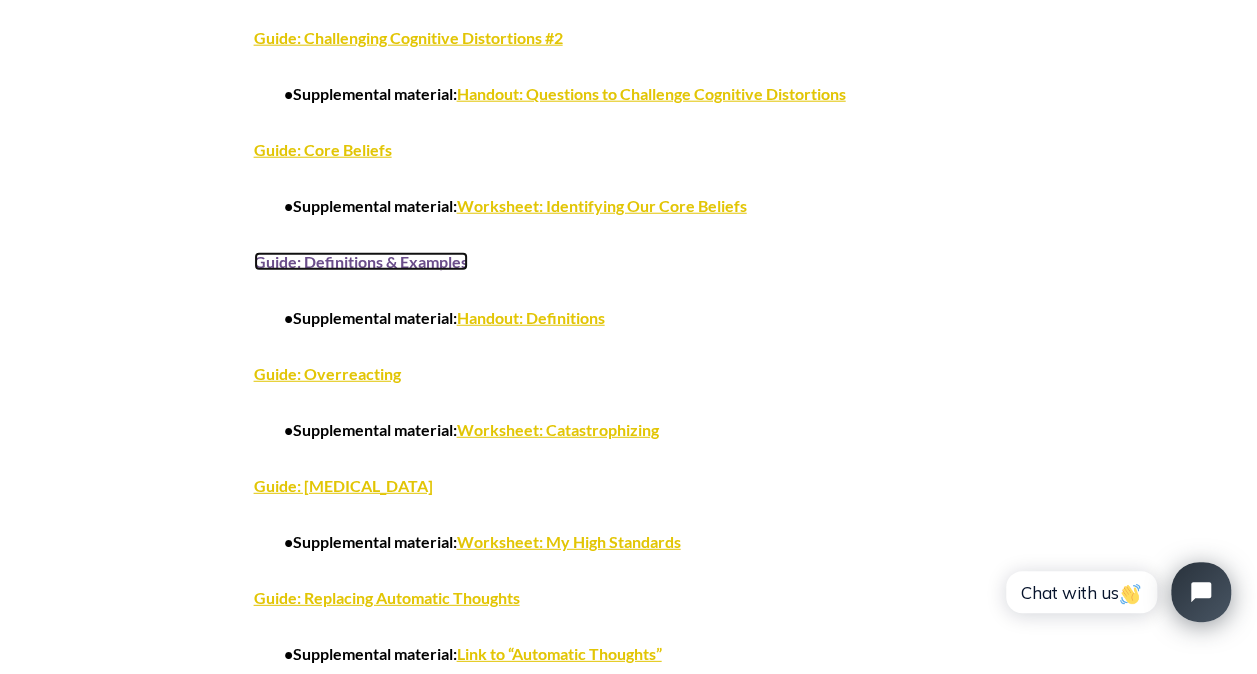 click on "Guide: Definitions & Examples" at bounding box center [361, 261] 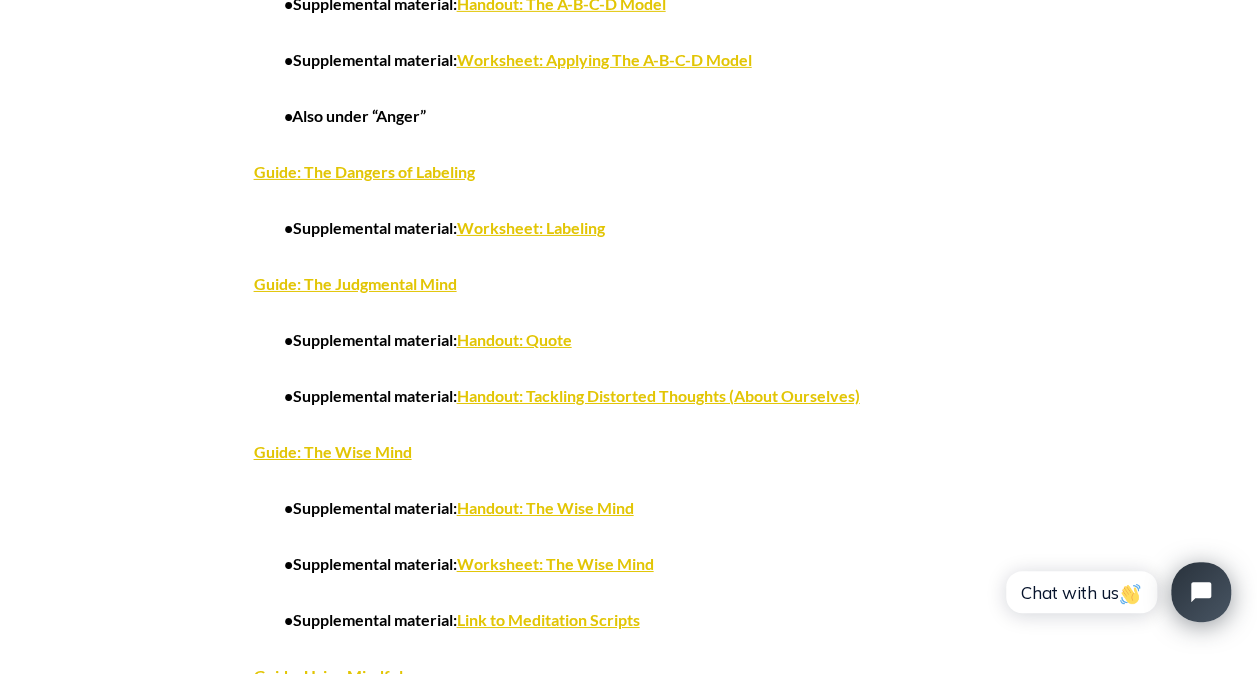 scroll, scrollTop: 7054, scrollLeft: 0, axis: vertical 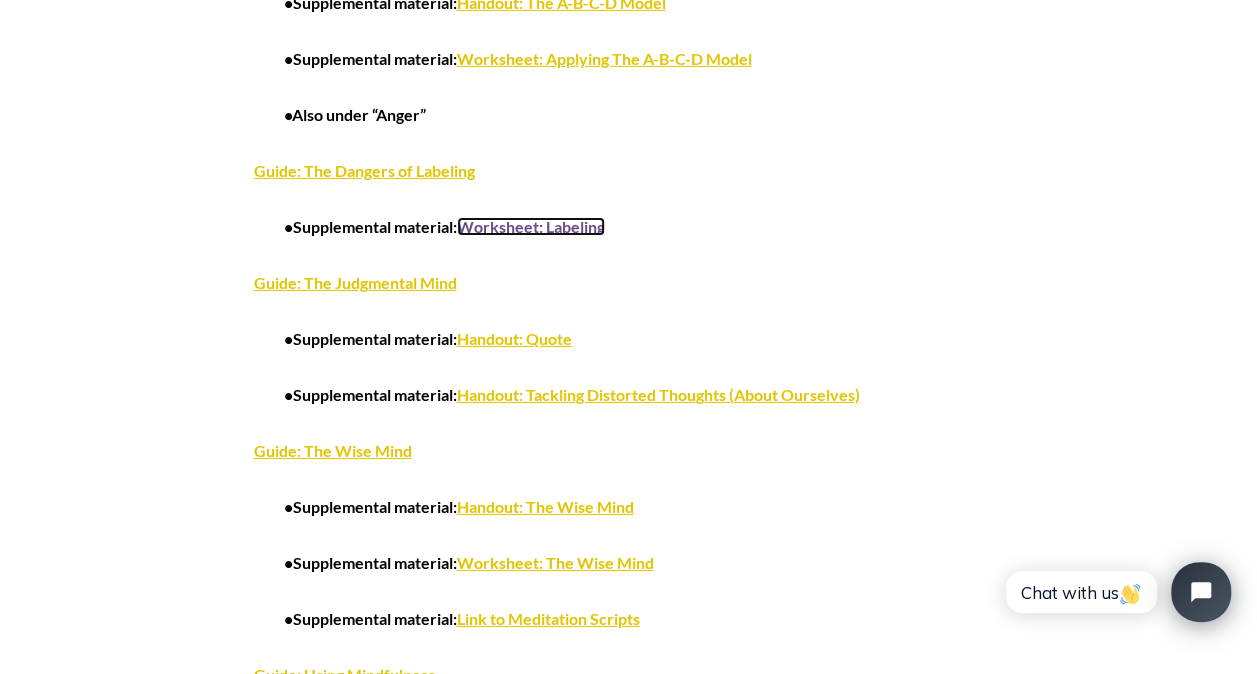 click on "Worksheet: Labeling" at bounding box center [531, 226] 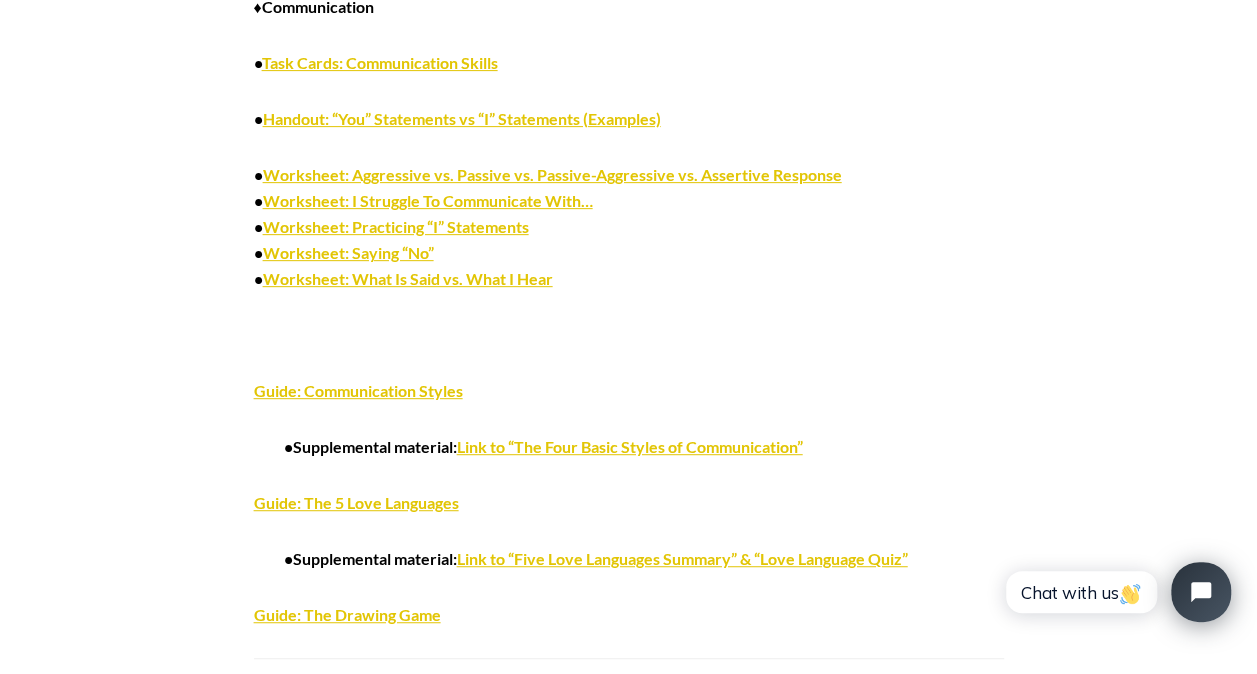 scroll, scrollTop: 7875, scrollLeft: 0, axis: vertical 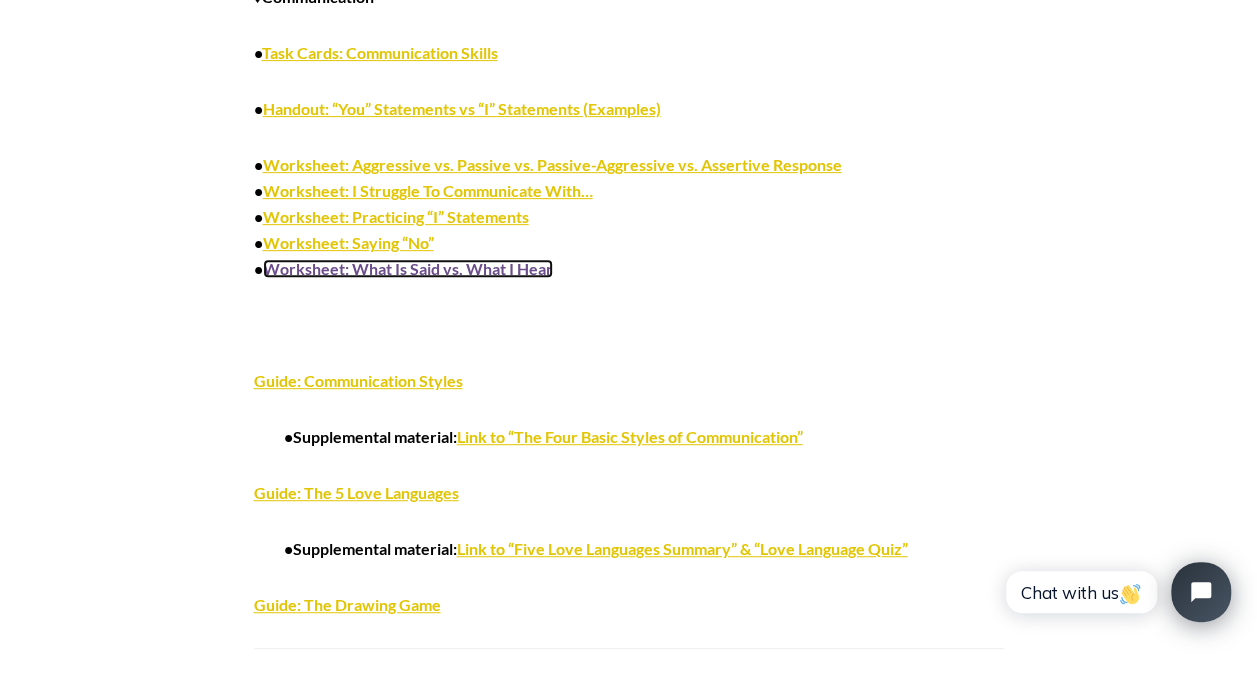 click on "Worksheet: What Is Said vs. What I Hear" at bounding box center [408, 268] 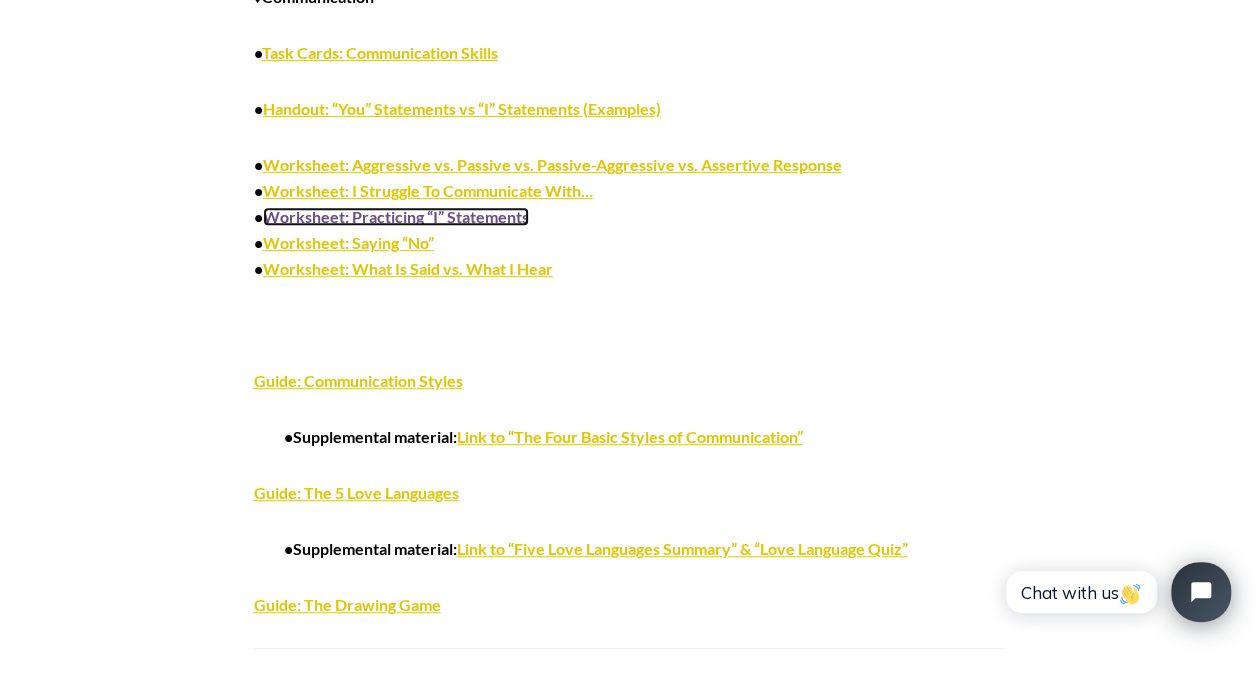 click on "Worksheet: Practicing “I” Statements" at bounding box center (396, 216) 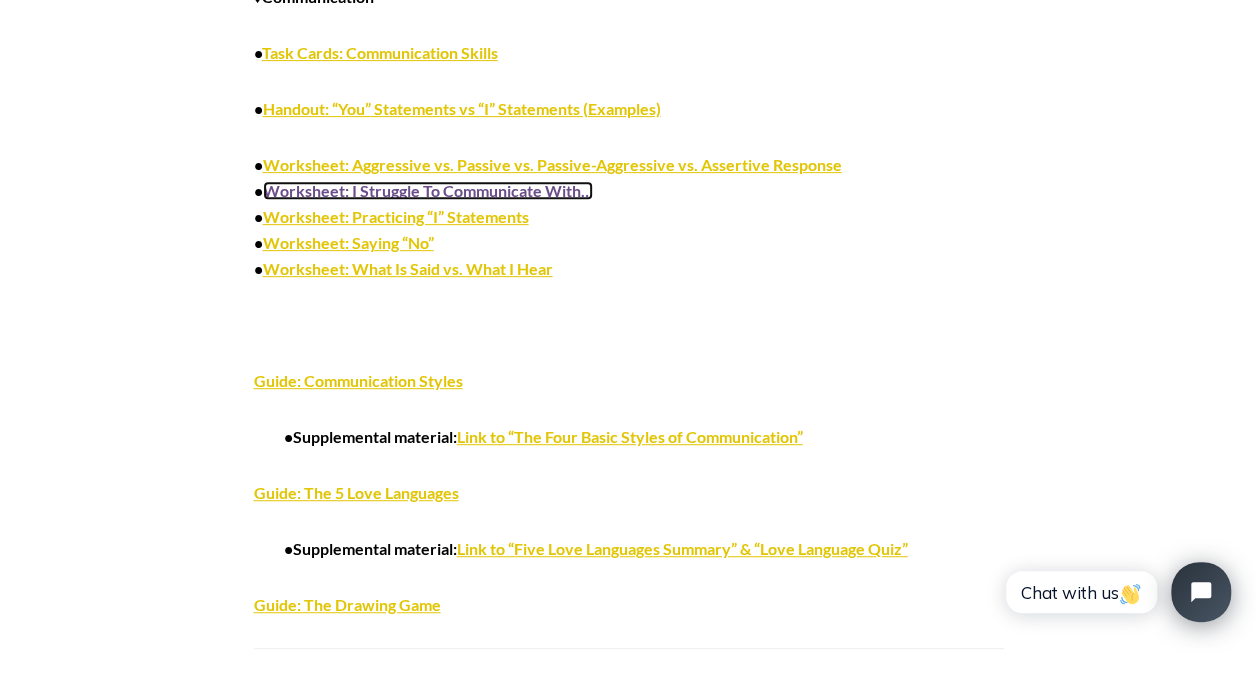 click on "Worksheet: I Struggle To Communicate With…" at bounding box center (428, 190) 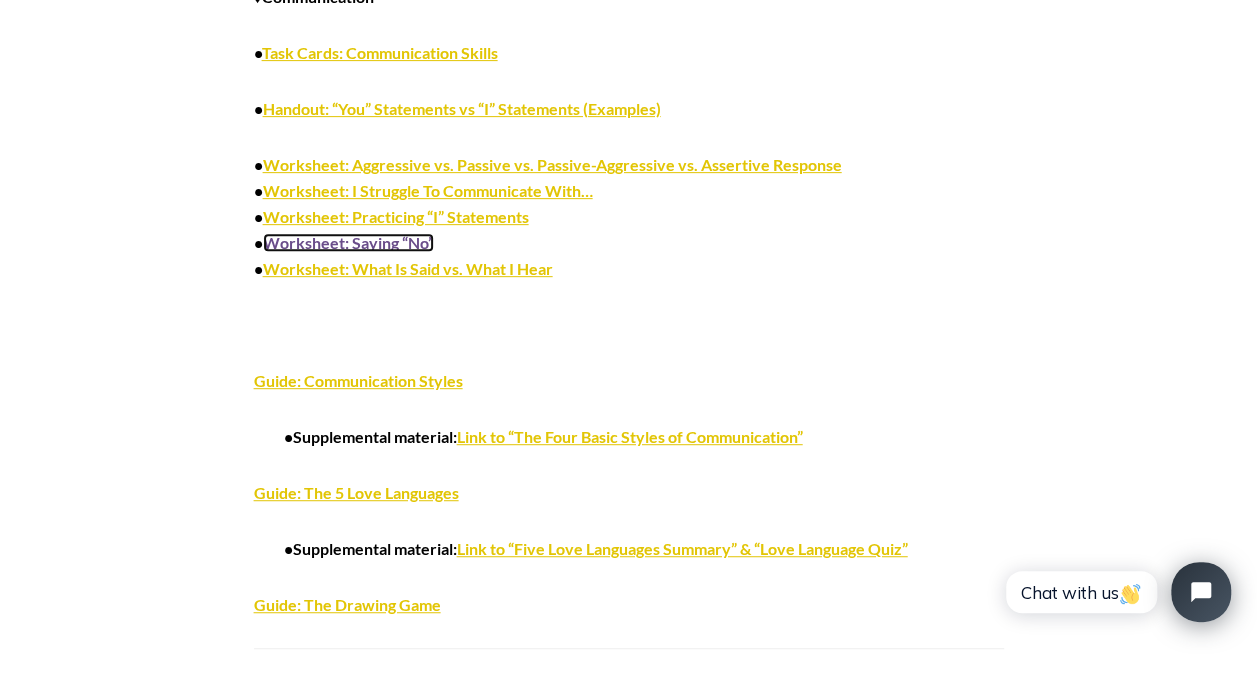 click on "Worksheet: Saying “No”" at bounding box center (348, 242) 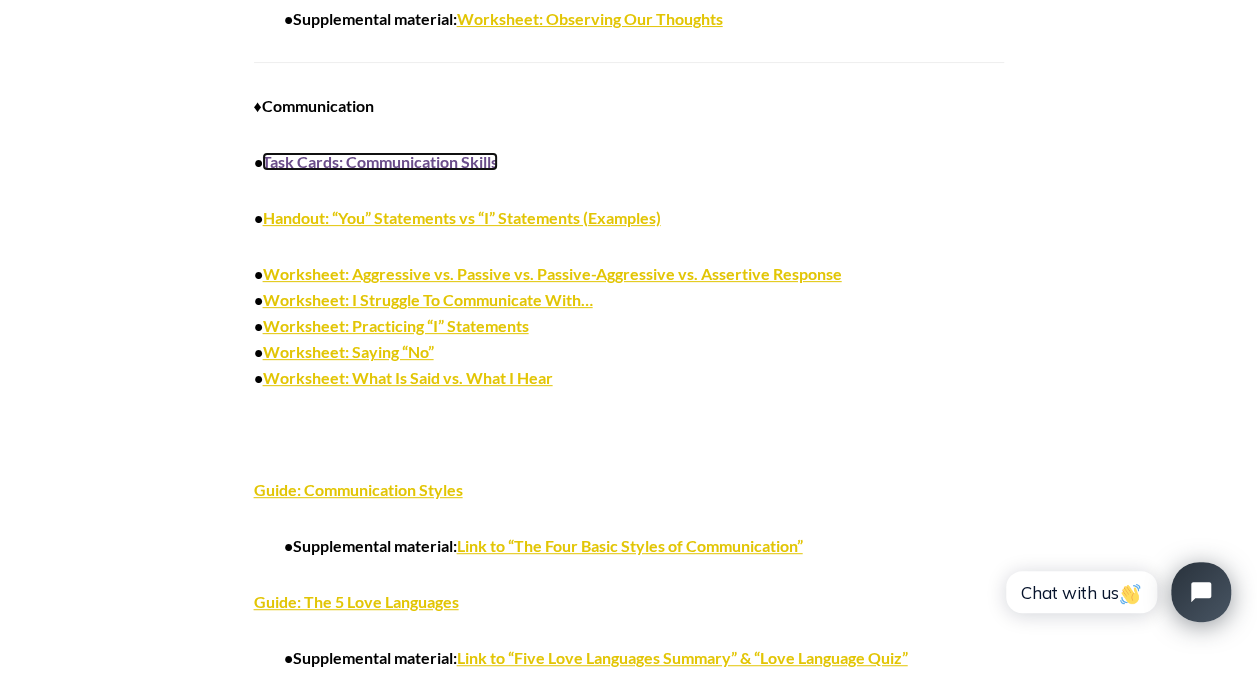 click on "Task Cards: Communication Skills" at bounding box center (380, 161) 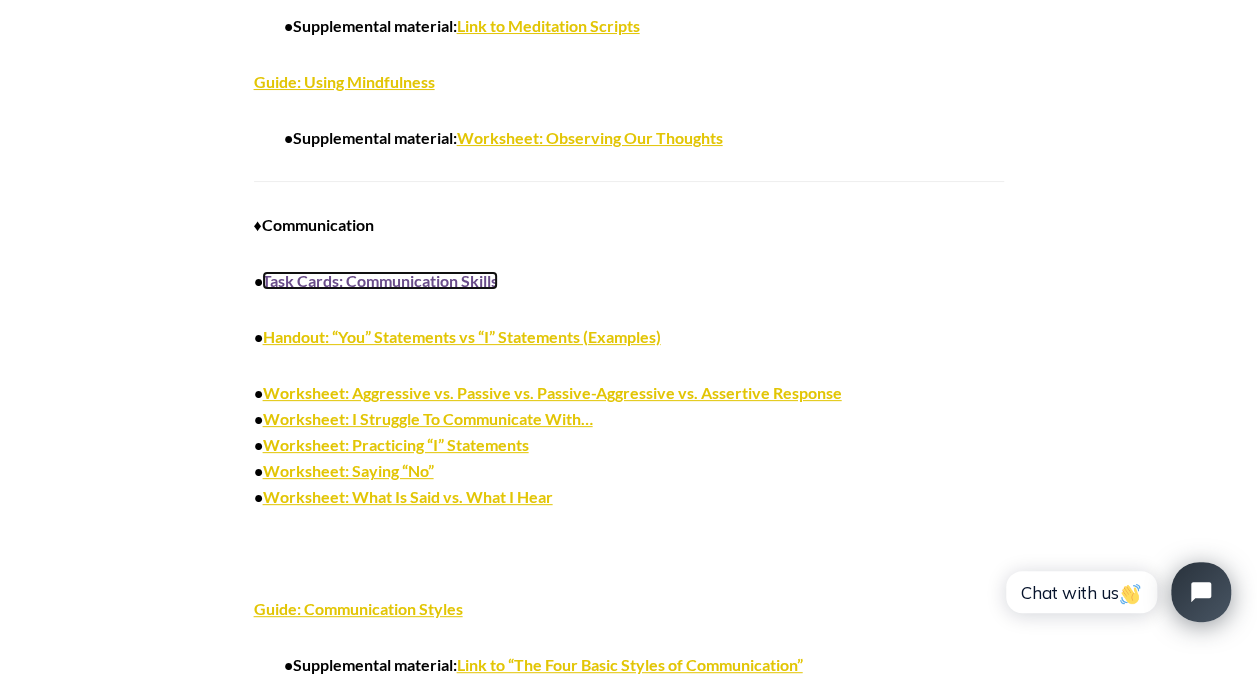 scroll, scrollTop: 7646, scrollLeft: 0, axis: vertical 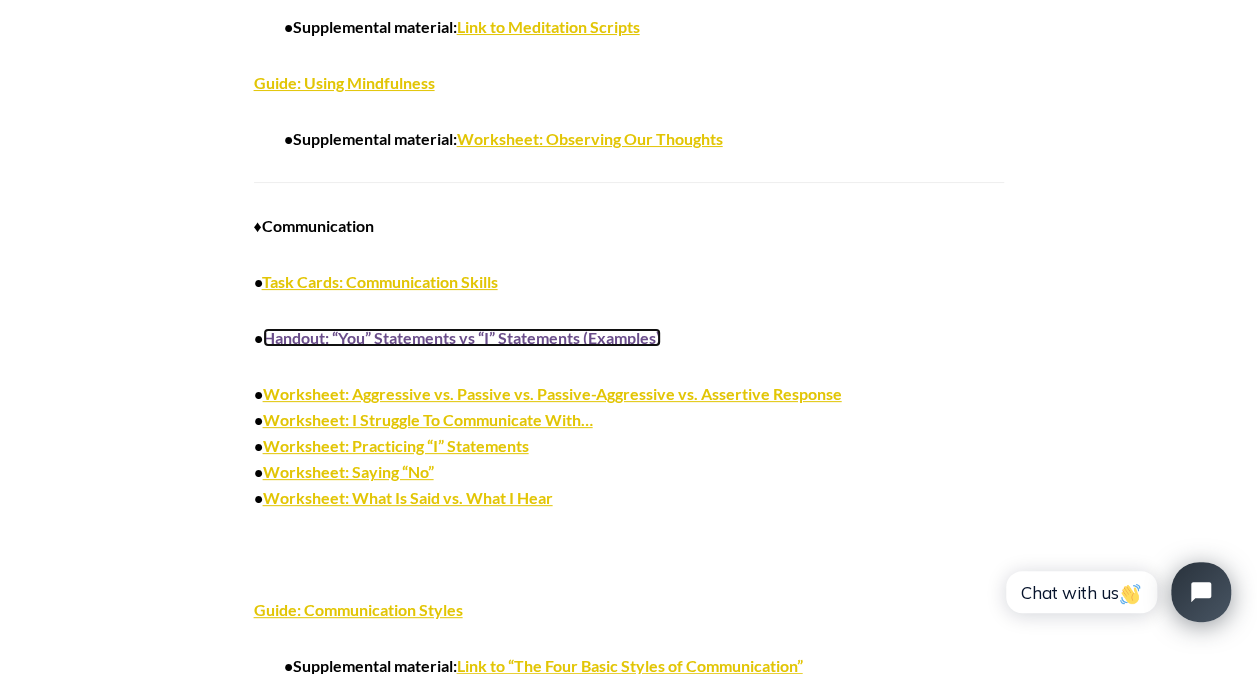 click on "Handout: “You” Statements vs “I” Statements (Examples)" at bounding box center (462, 337) 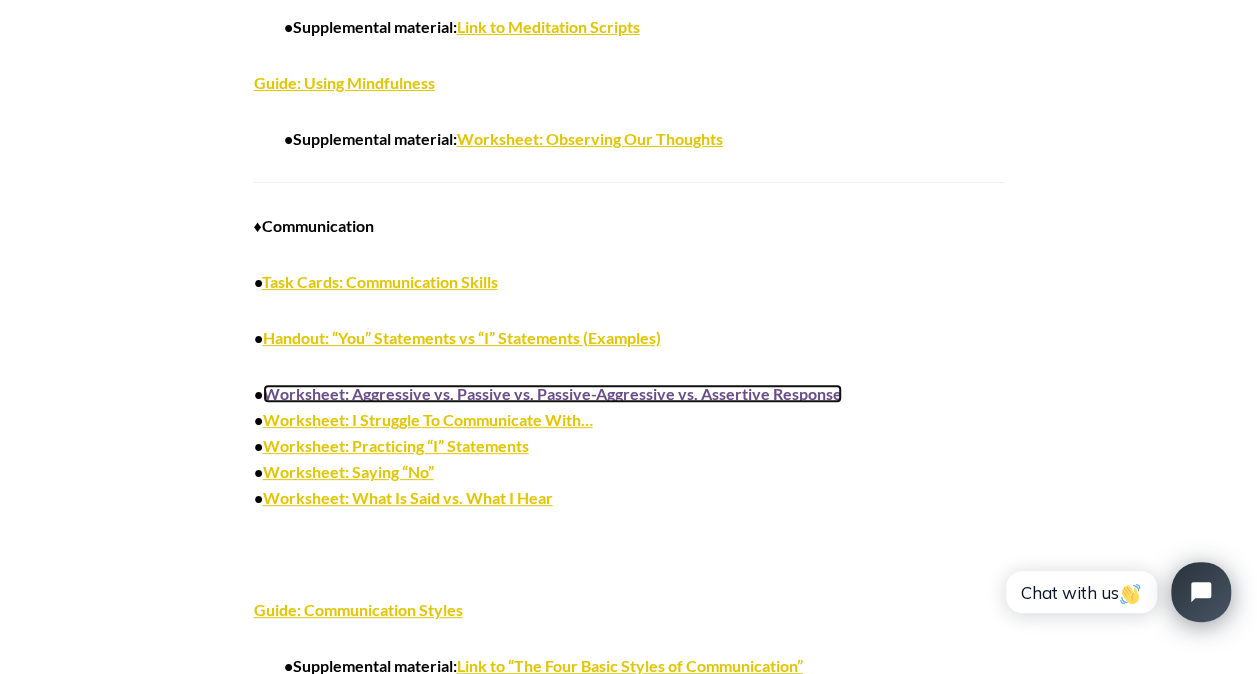 click on "Worksheet: Aggressive vs. Passive vs. Passive-Aggressive vs. Assertive Response" at bounding box center [552, 393] 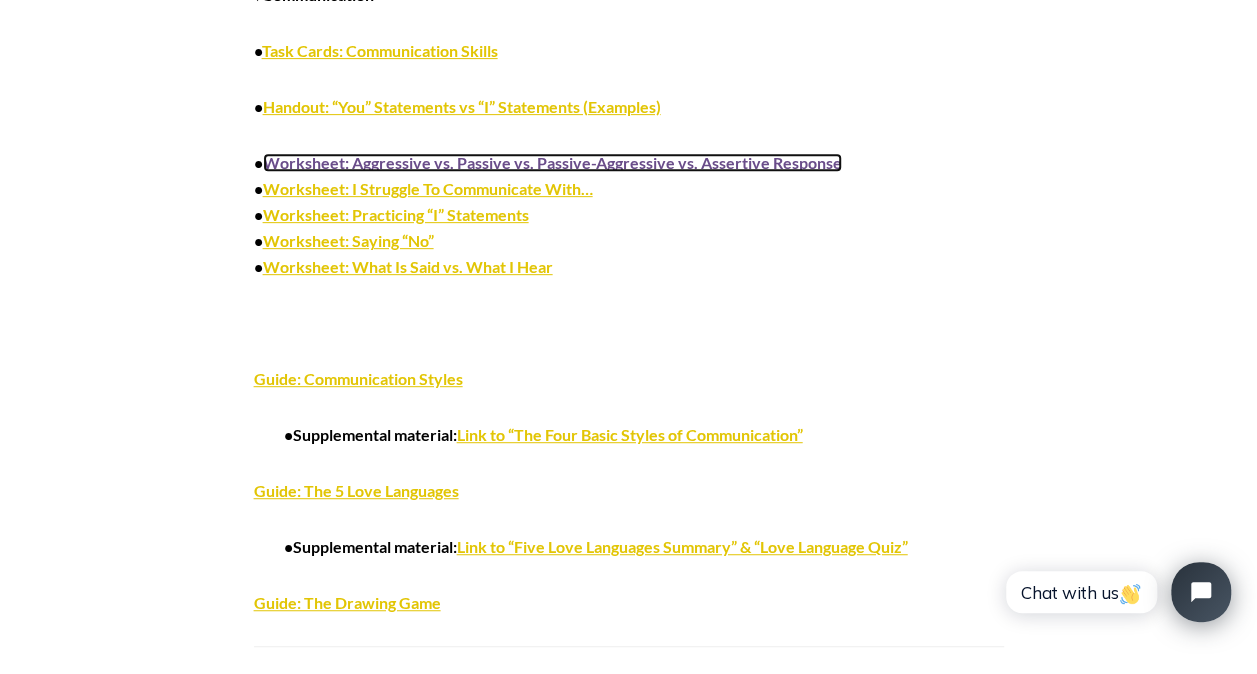 scroll, scrollTop: 7922, scrollLeft: 0, axis: vertical 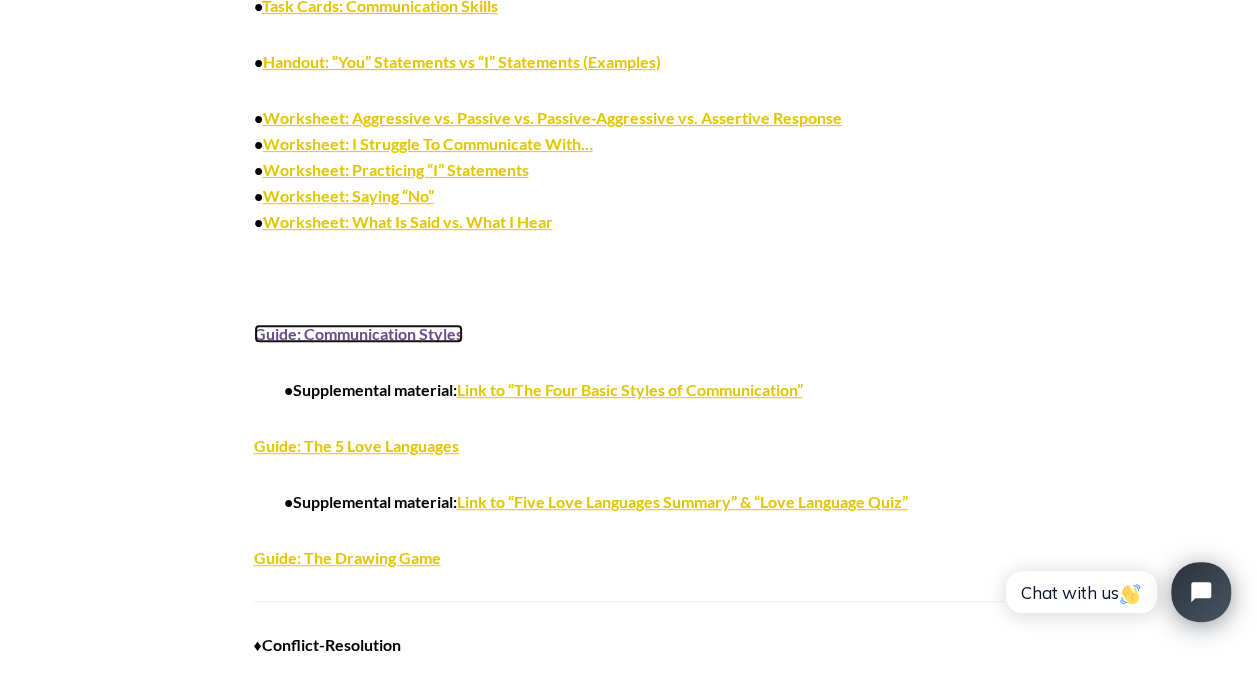 click on "Guide: Communication Styles" at bounding box center [358, 333] 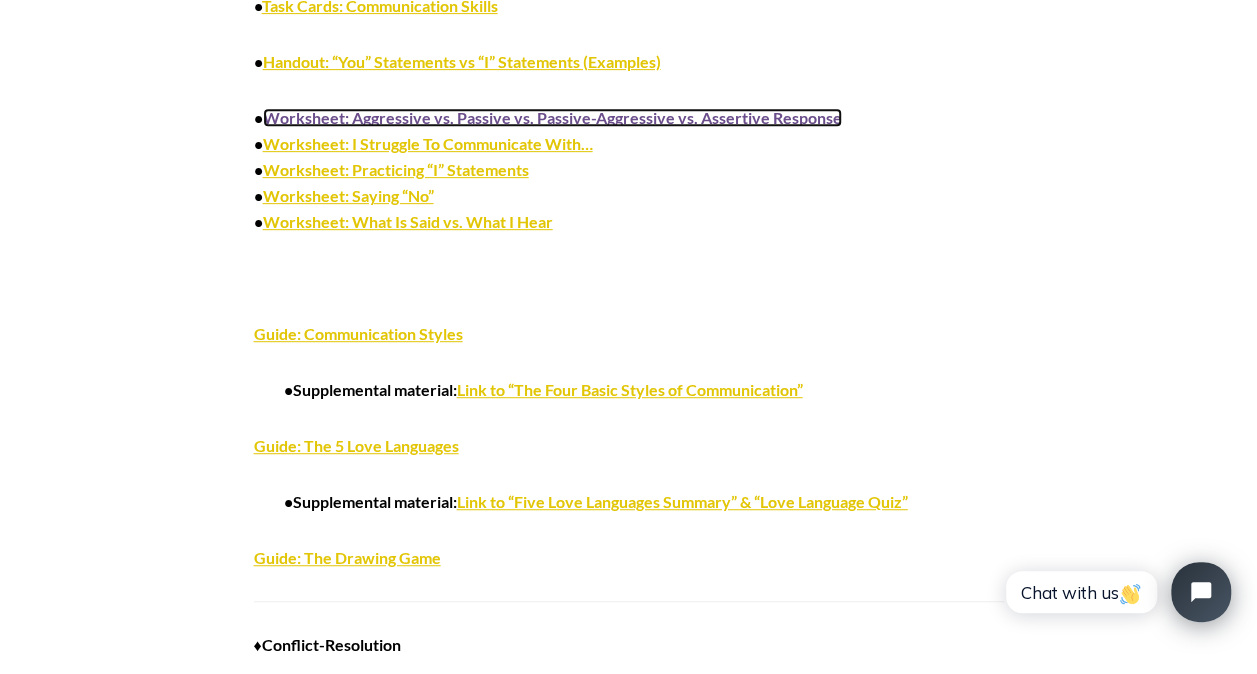 click on "Worksheet: Aggressive vs. Passive vs. Passive-Aggressive vs. Assertive Response" at bounding box center (552, 117) 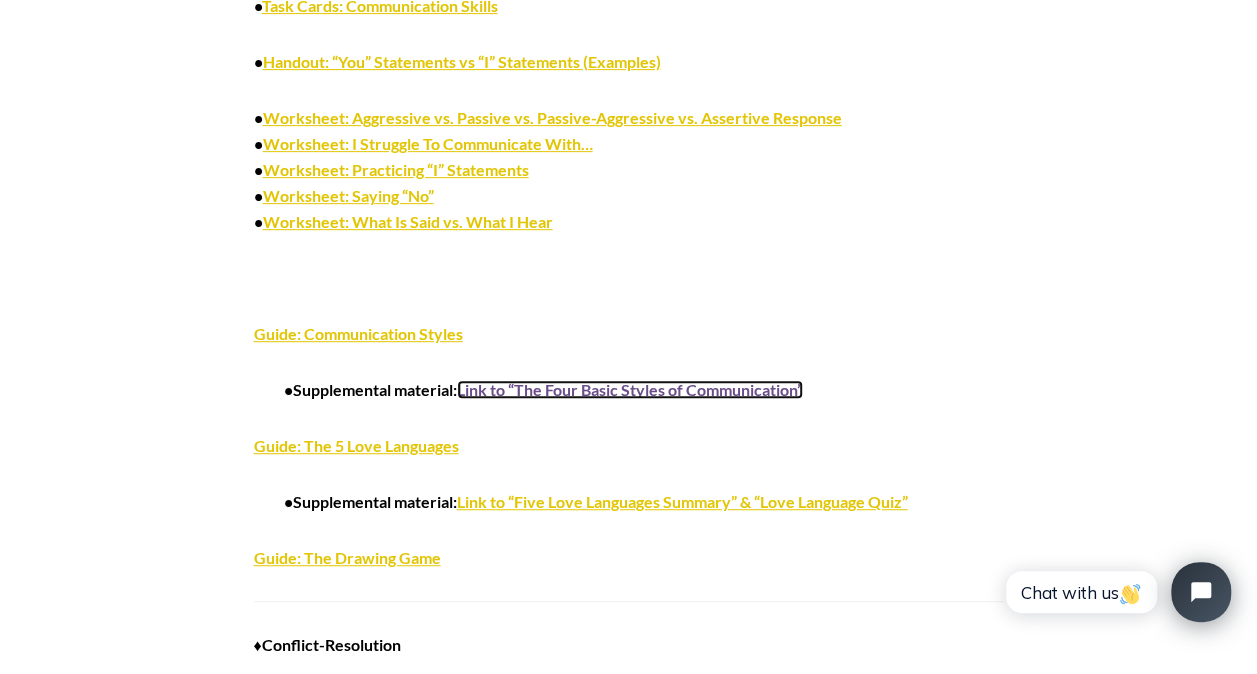 click on "Link to “The Four Basic Styles of Communication”" at bounding box center (630, 389) 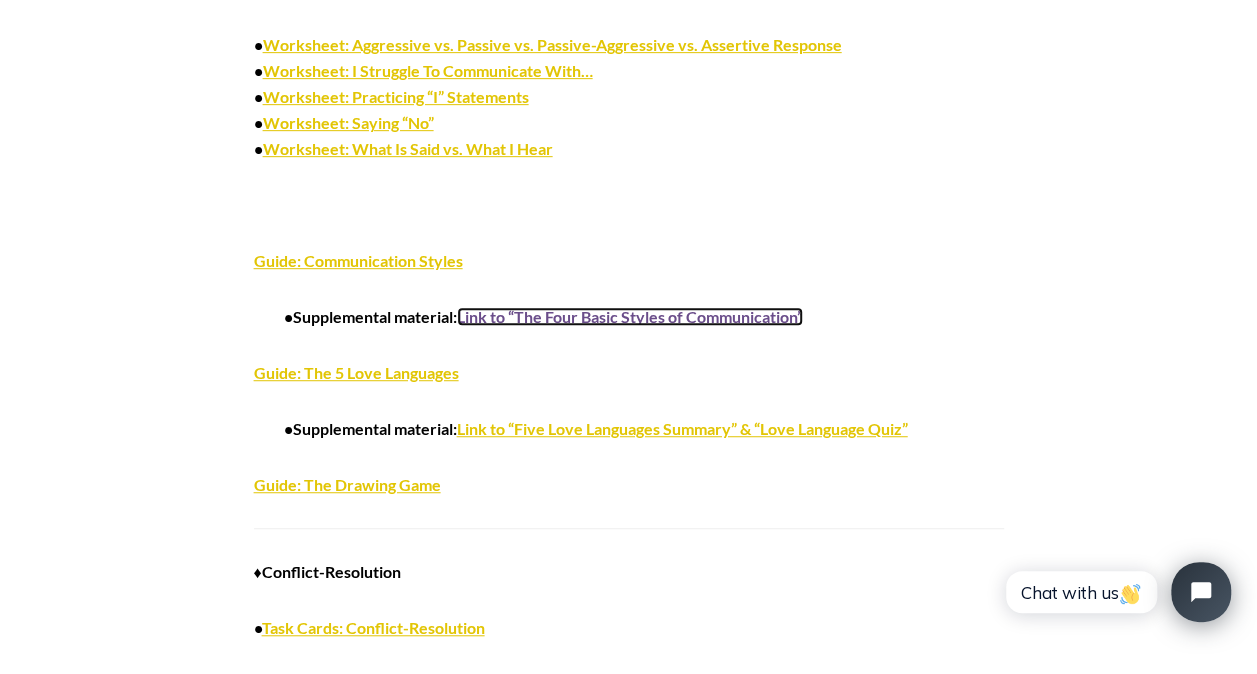 scroll, scrollTop: 8040, scrollLeft: 0, axis: vertical 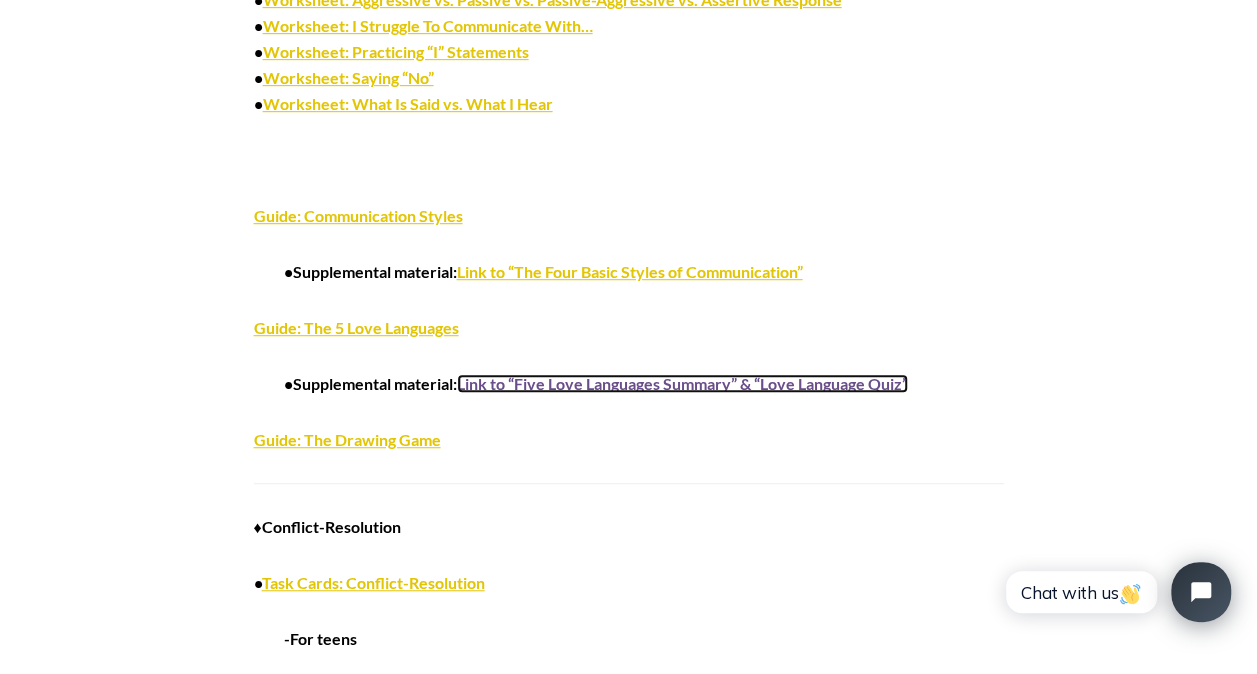 click on "Link to “Five Love Languages Summary” & “Love Language Quiz”" at bounding box center (682, 383) 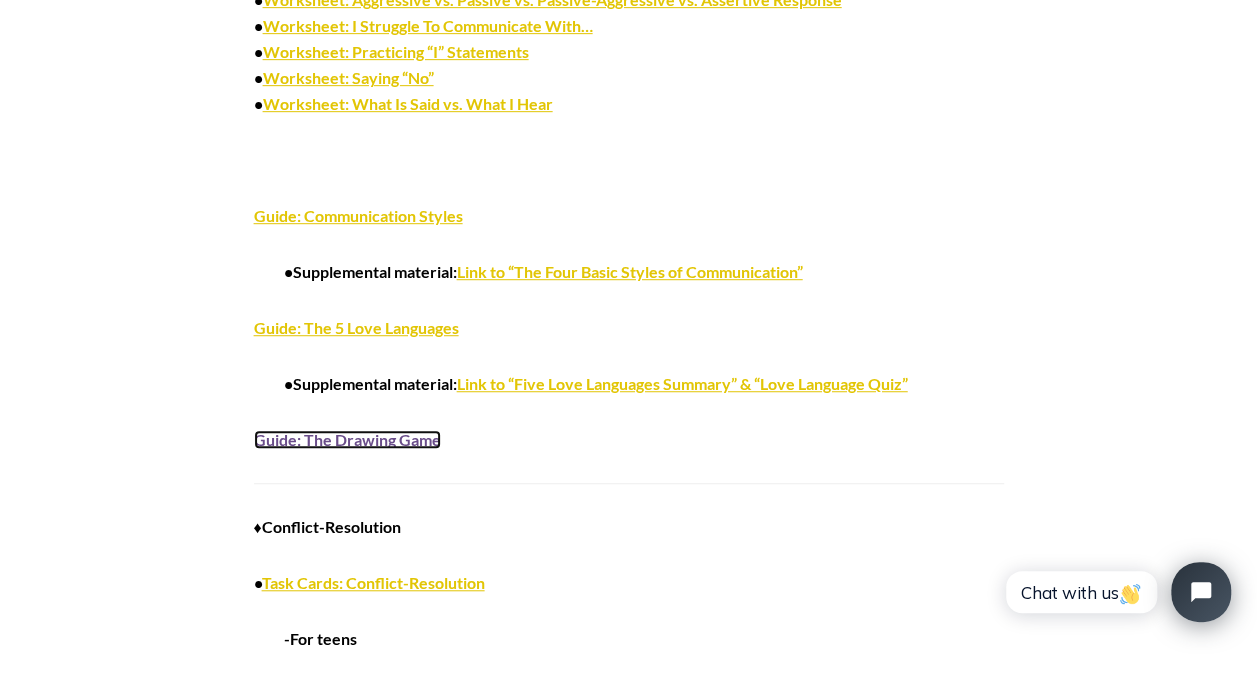 click on "Guide: The Drawing Game" at bounding box center (347, 439) 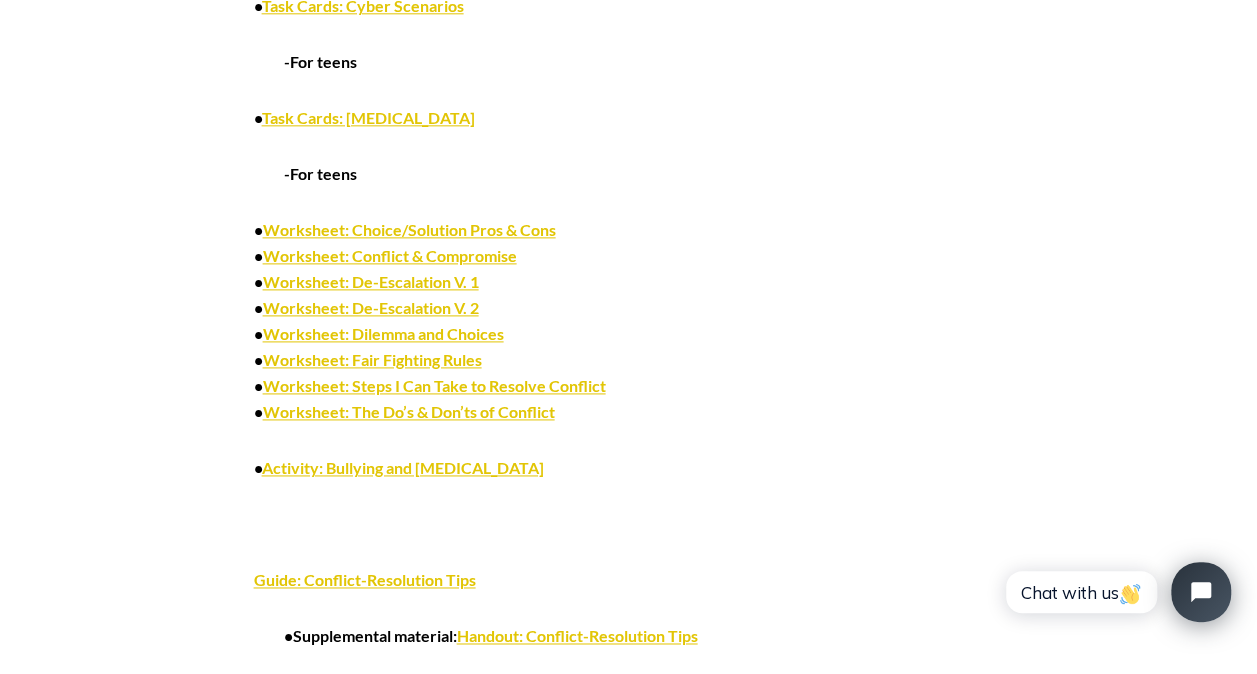 scroll, scrollTop: 8730, scrollLeft: 0, axis: vertical 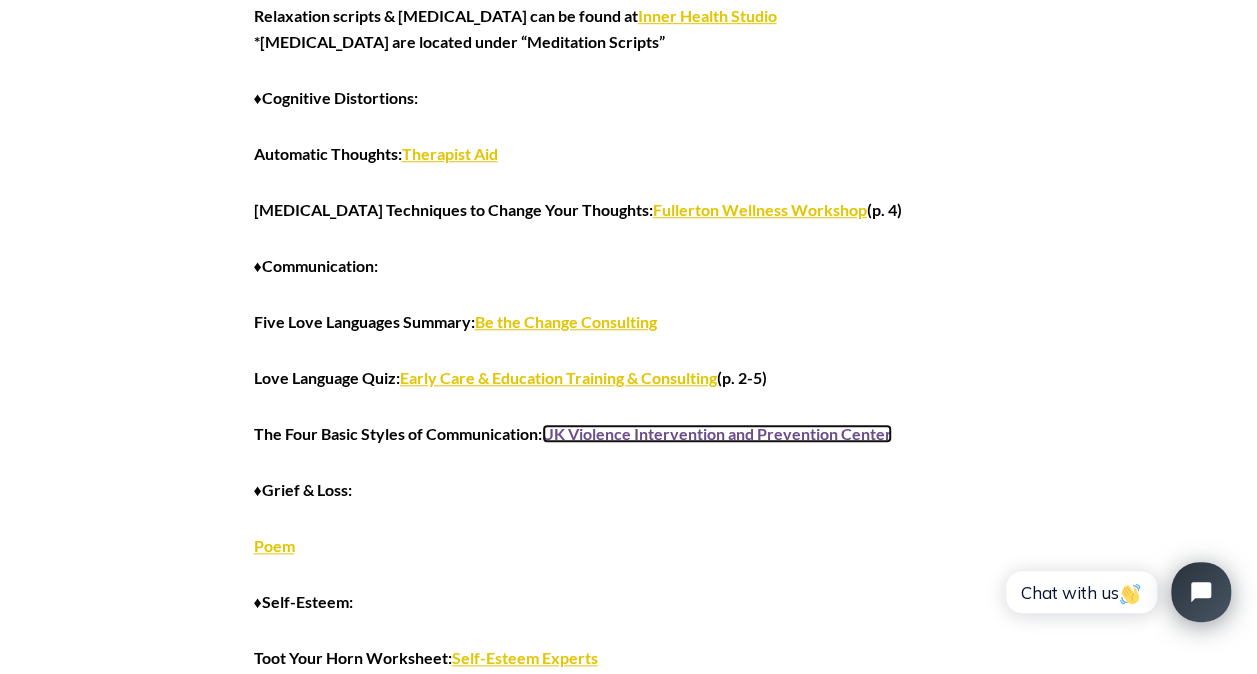 click on "UK Violence Intervention and Prevention Center" at bounding box center (717, 433) 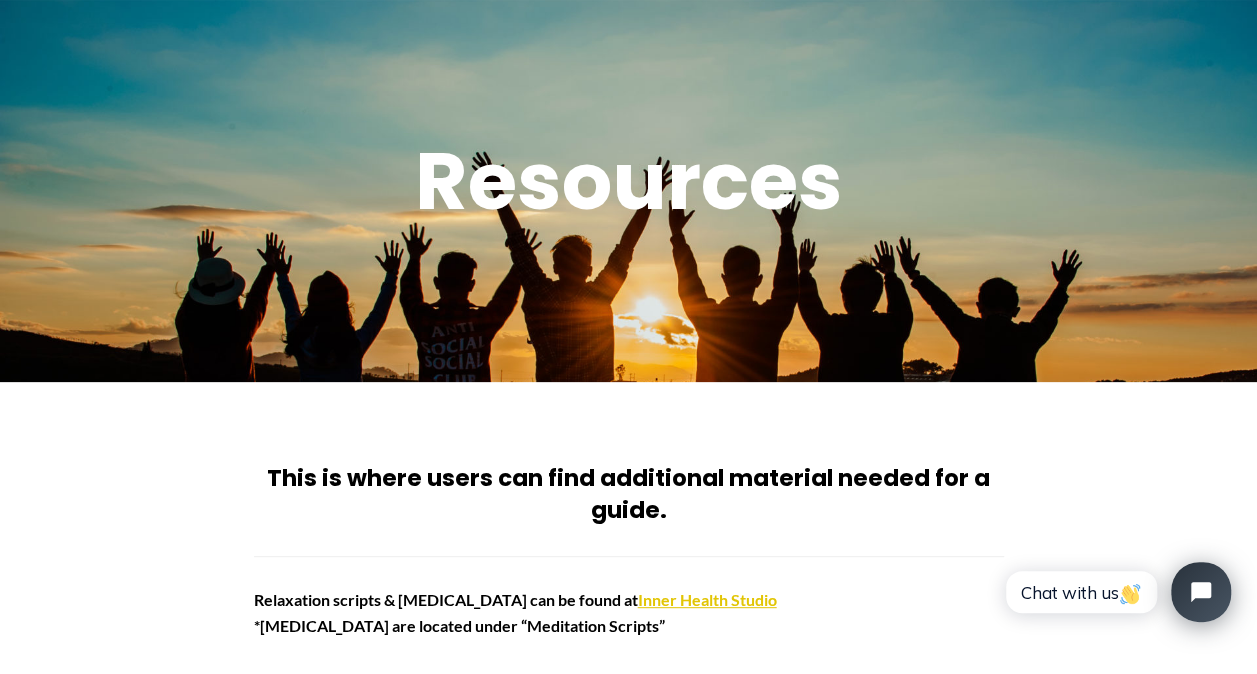 scroll, scrollTop: 0, scrollLeft: 0, axis: both 